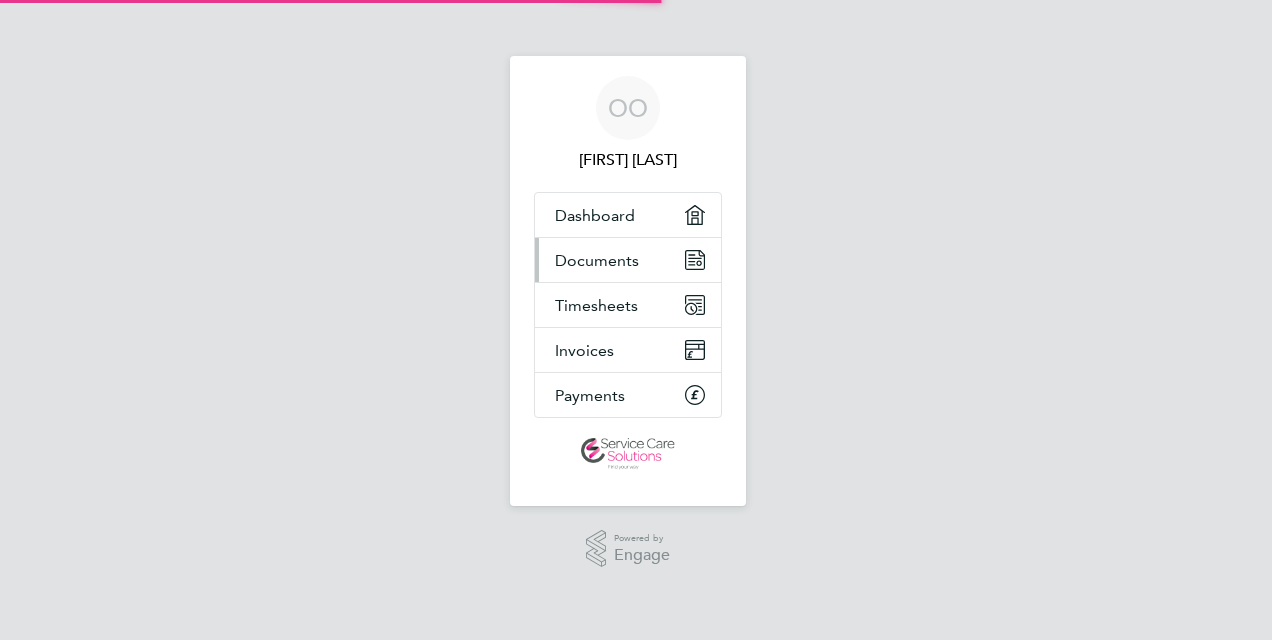 scroll, scrollTop: 0, scrollLeft: 0, axis: both 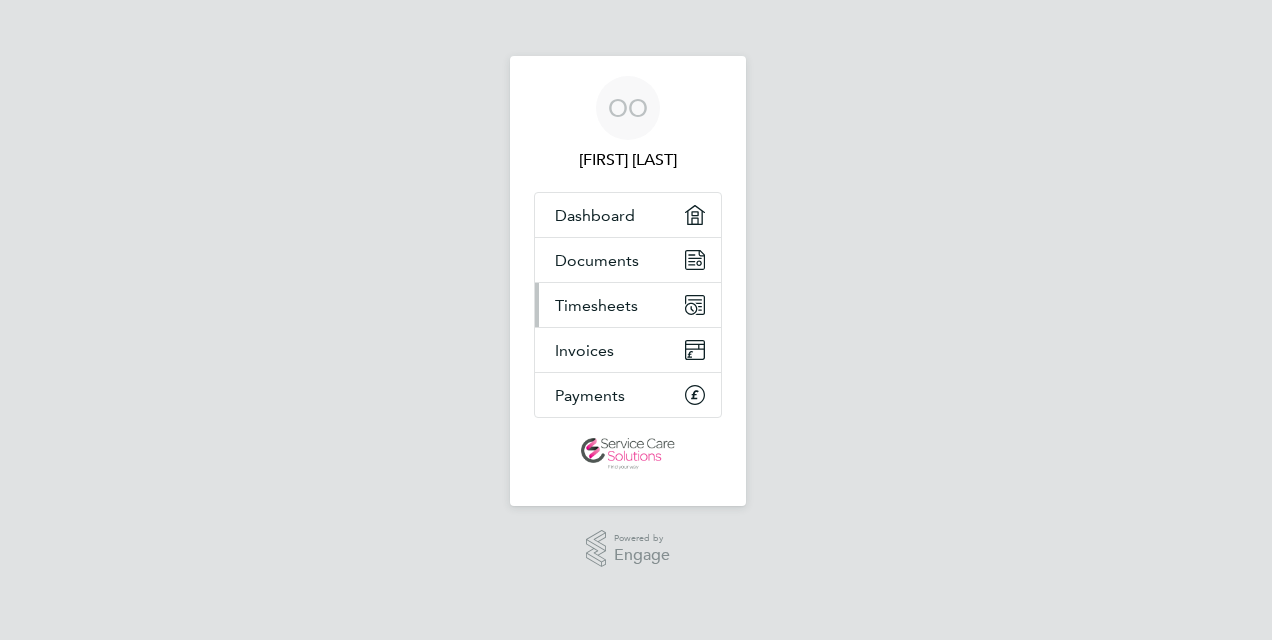 click on "Timesheets" at bounding box center (596, 305) 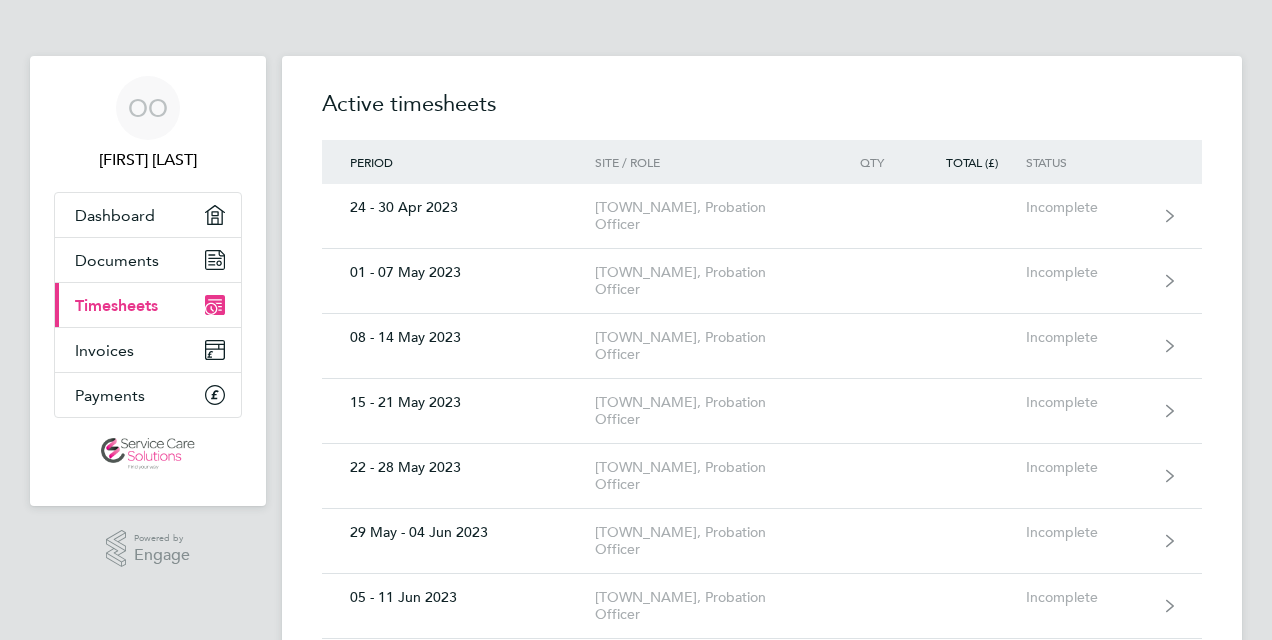click on "OO   [FIRST] [LAST]   Applications:   Dashboard
Documents
Invoices
Payments
.st0{fill:#C0C1C2;}
Powered by Engage  Timesheets   Expenses  Active timesheets Period Site / Role Qty Total (£) Status  24 - 30 Apr 2023  [TOWN_NAME], Probation Officer  Incomplete
01 - 07 May 2023  [TOWN_NAME], Probation Officer  Incomplete
08 - 14 May 2023  [TOWN_NAME], Probation Officer  Incomplete
15 - 21 May 2023  [TOWN_NAME], Probation Officer  Incomplete
22 - 28 May 2023  [TOWN_NAME], Probation Officer  Incomplete
29 May - 04 Jun 2023  [TOWN_NAME], Probation Officer  Incomplete
05 - 11 Jun 2023  [TOWN_NAME], Probation Officer  Incomplete
12 - 18 Jun 2023  [TOWN_NAME], Probation Officer  Incomplete" at bounding box center (636, 4012) 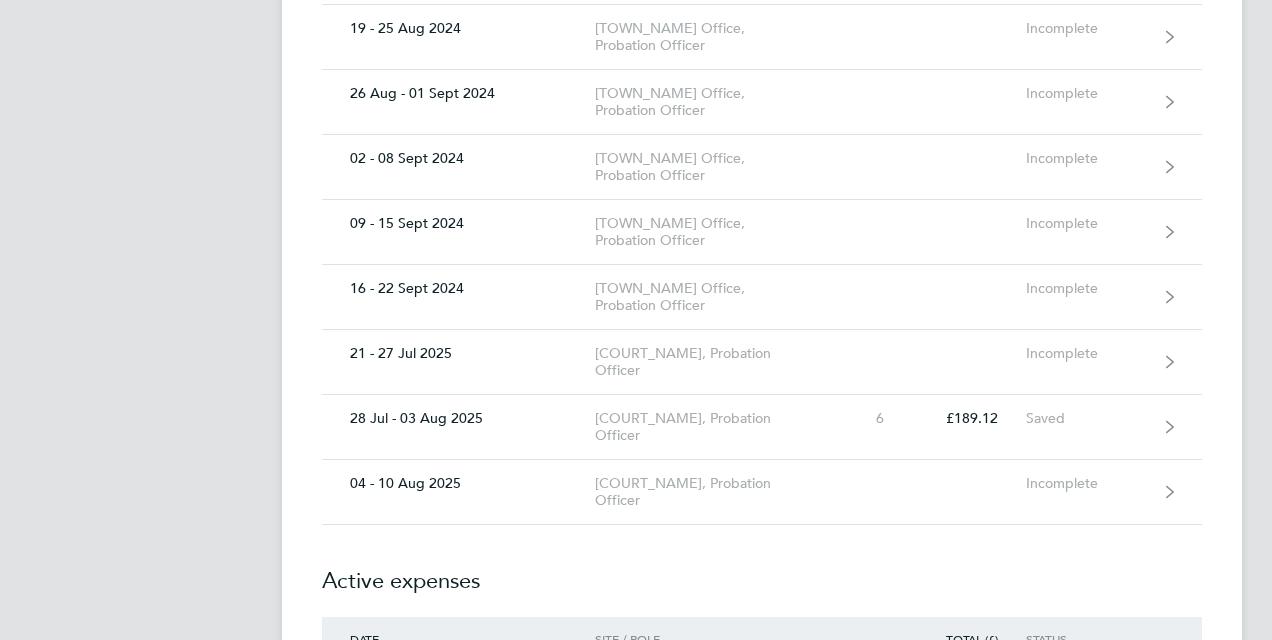 scroll, scrollTop: 2720, scrollLeft: 0, axis: vertical 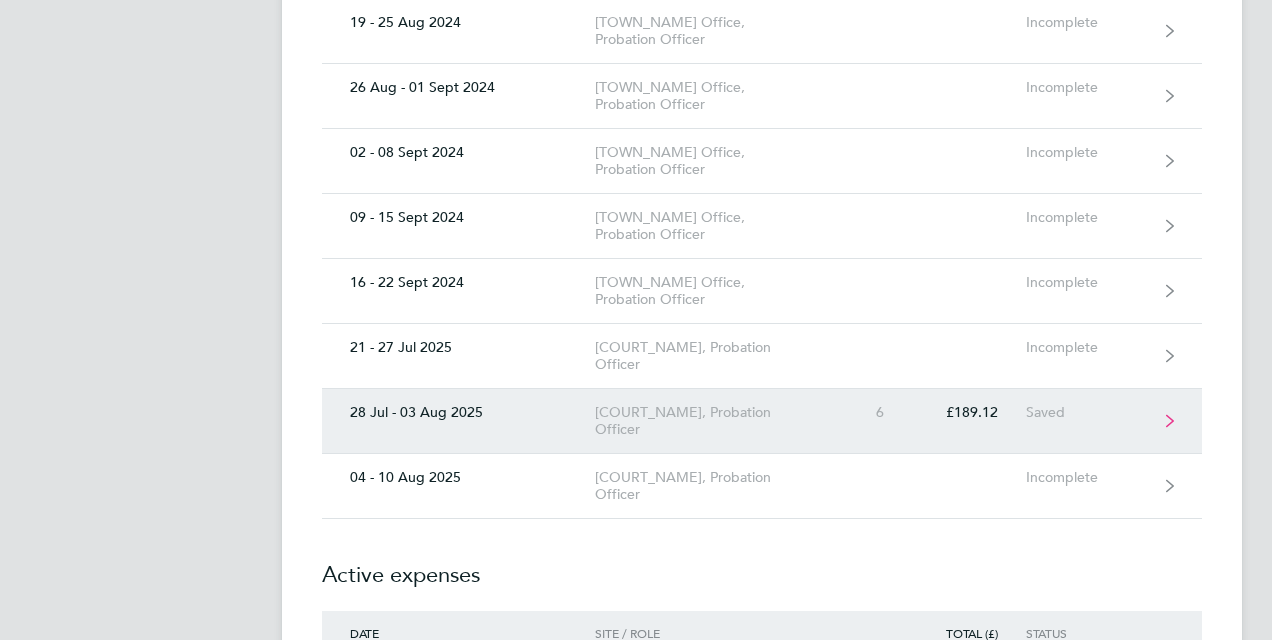 click on "[COURT_NAME], Probation Officer" 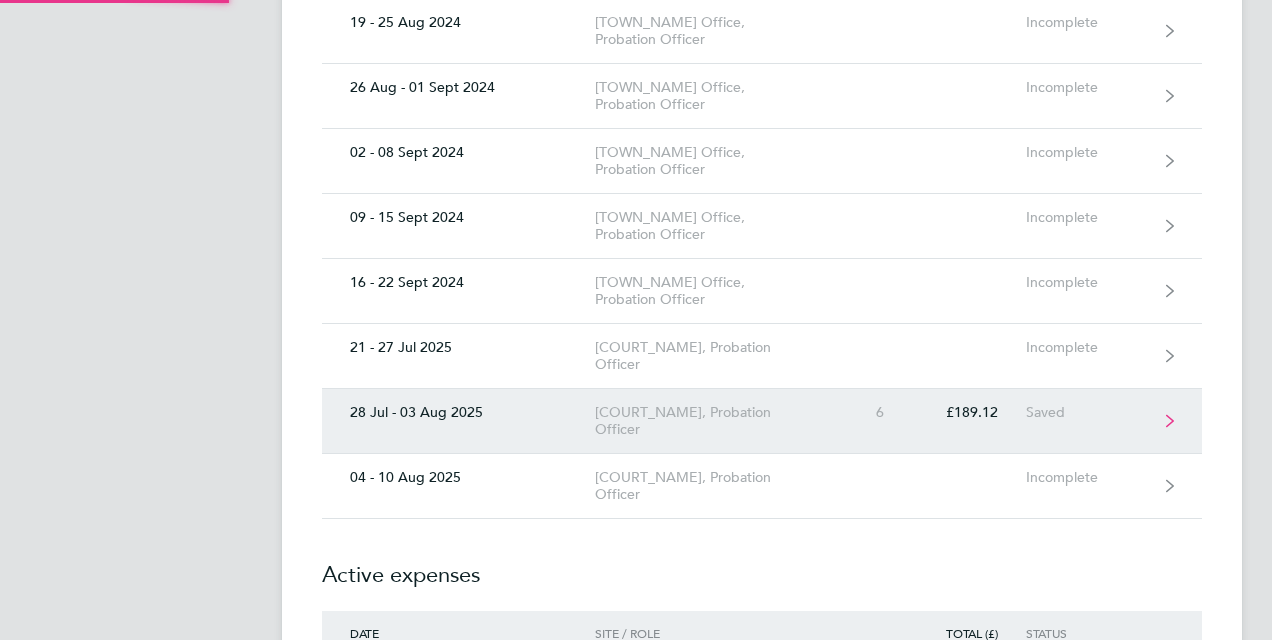 scroll, scrollTop: 0, scrollLeft: 0, axis: both 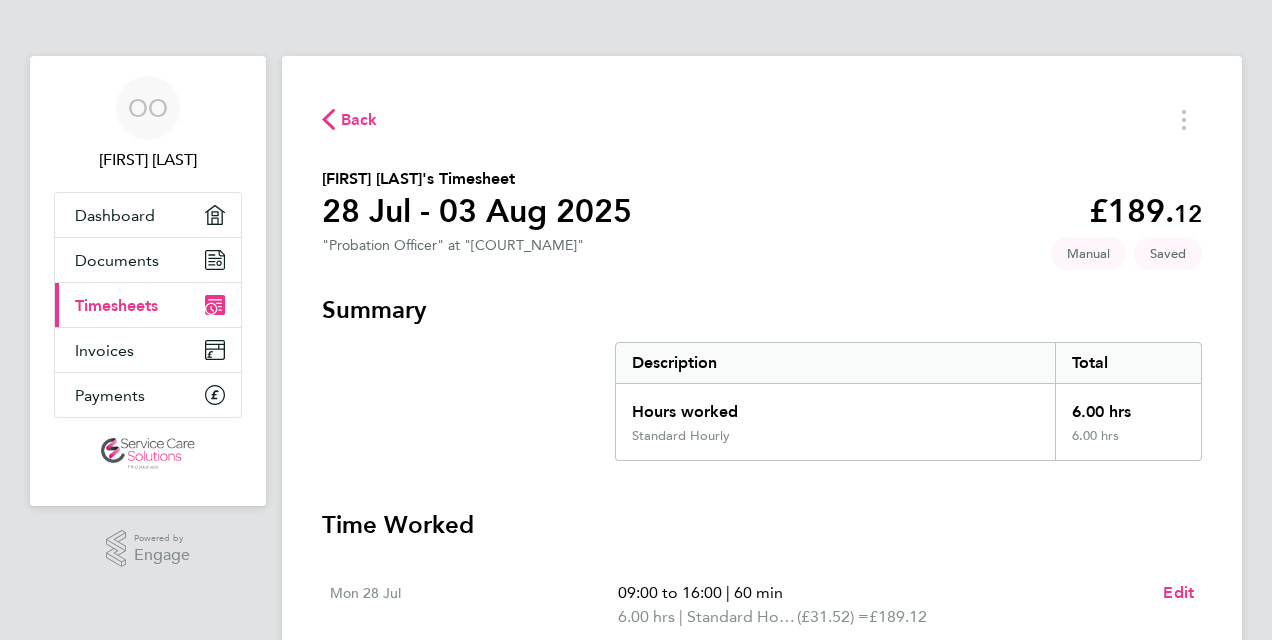 click on "Mon 28 Jul   09:00 to 16:00   |   60 min   6.00 hrs   |   Standard Hourly   (£31.52) =   £189.12   Edit" at bounding box center [762, 605] 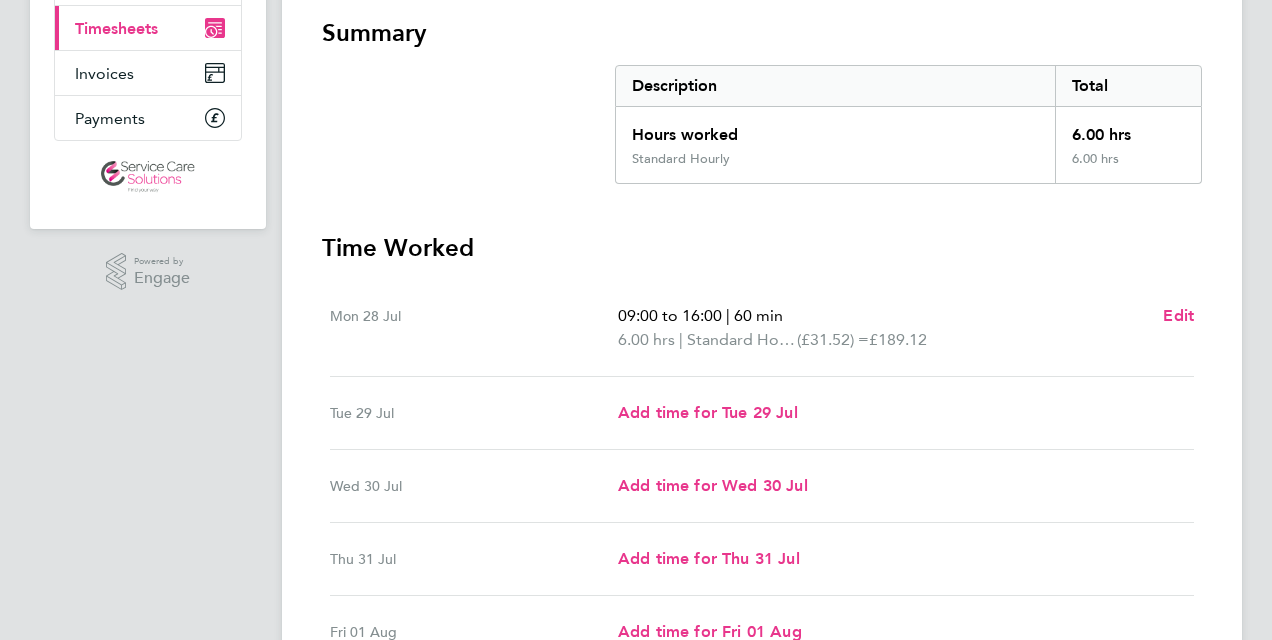 scroll, scrollTop: 280, scrollLeft: 0, axis: vertical 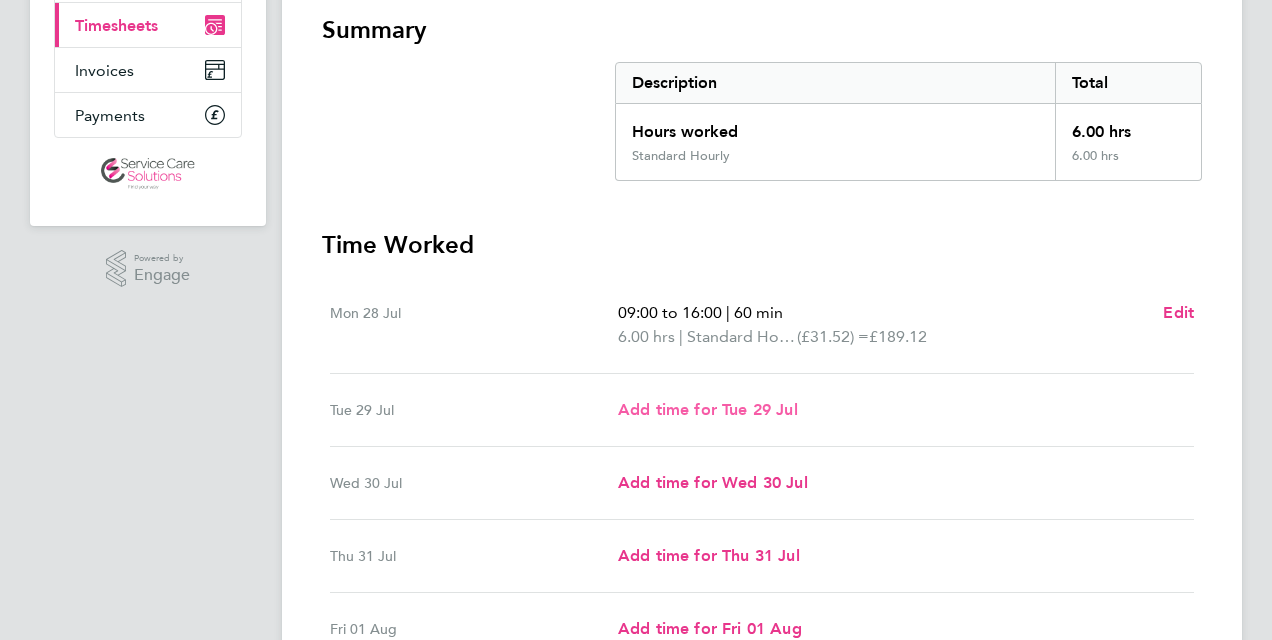 click on "Add time for Tue 29 Jul" at bounding box center [708, 409] 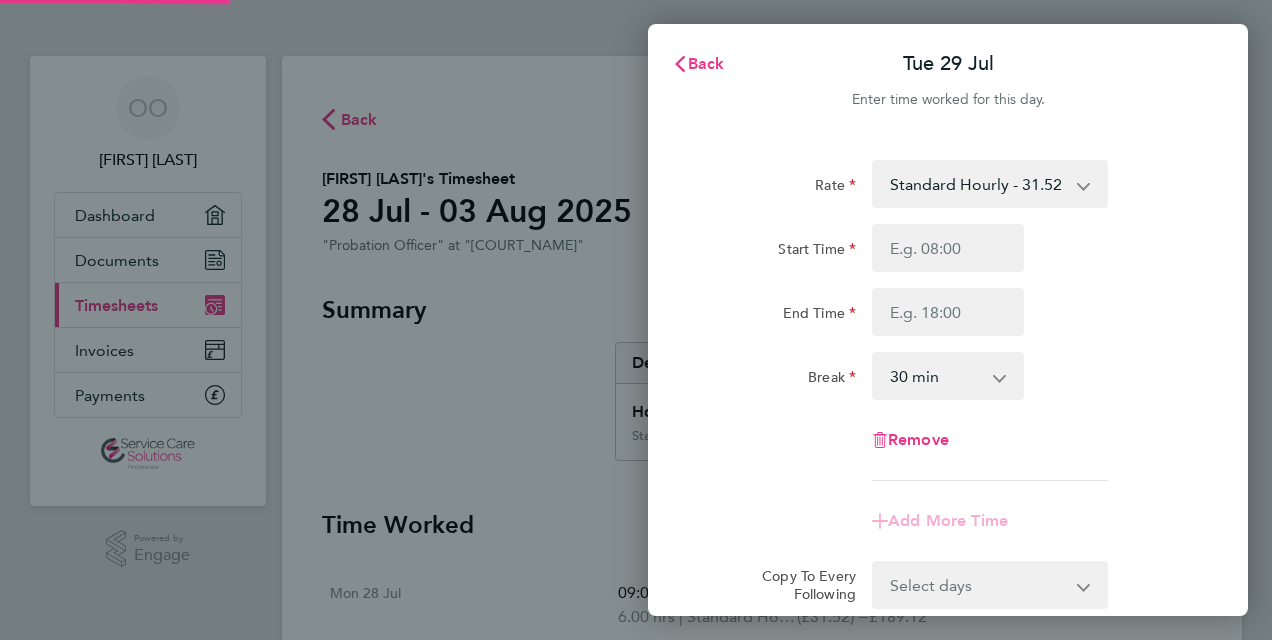 scroll, scrollTop: 0, scrollLeft: 0, axis: both 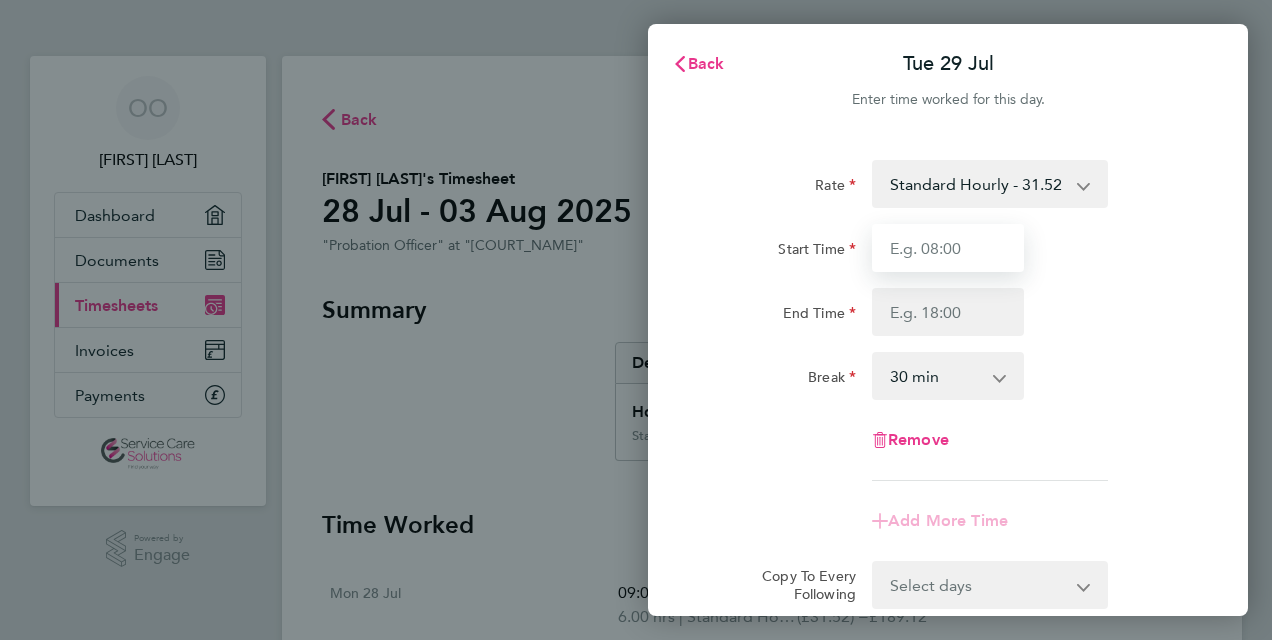 click on "Start Time" at bounding box center [948, 248] 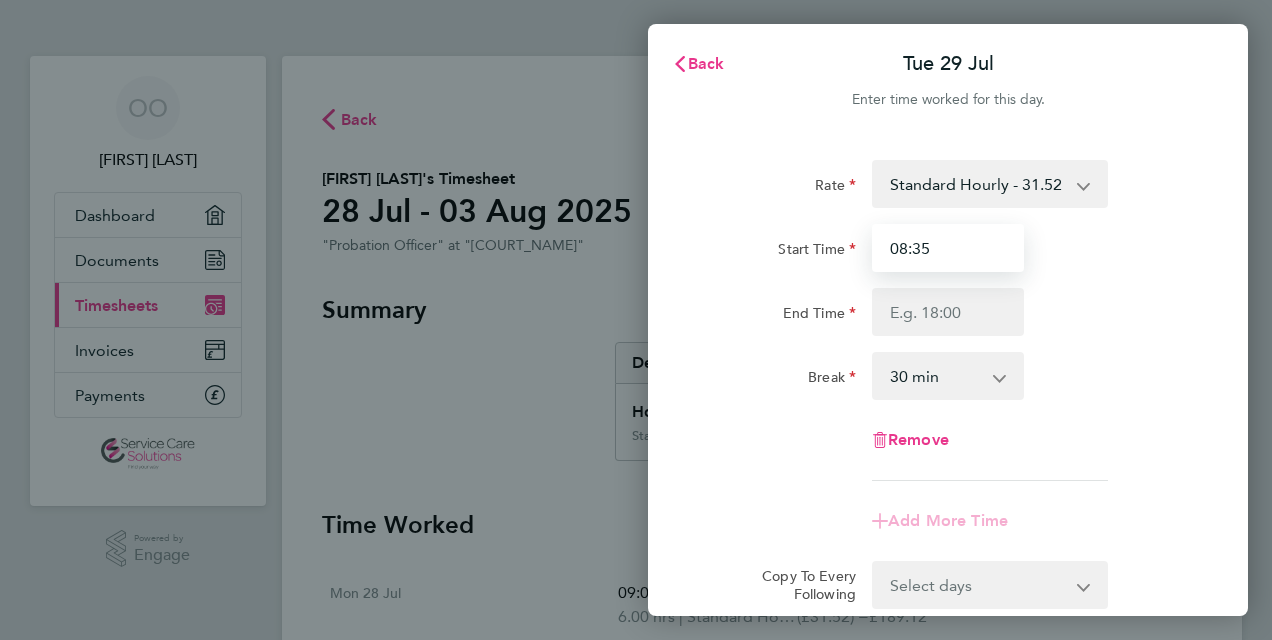 type on "08:35" 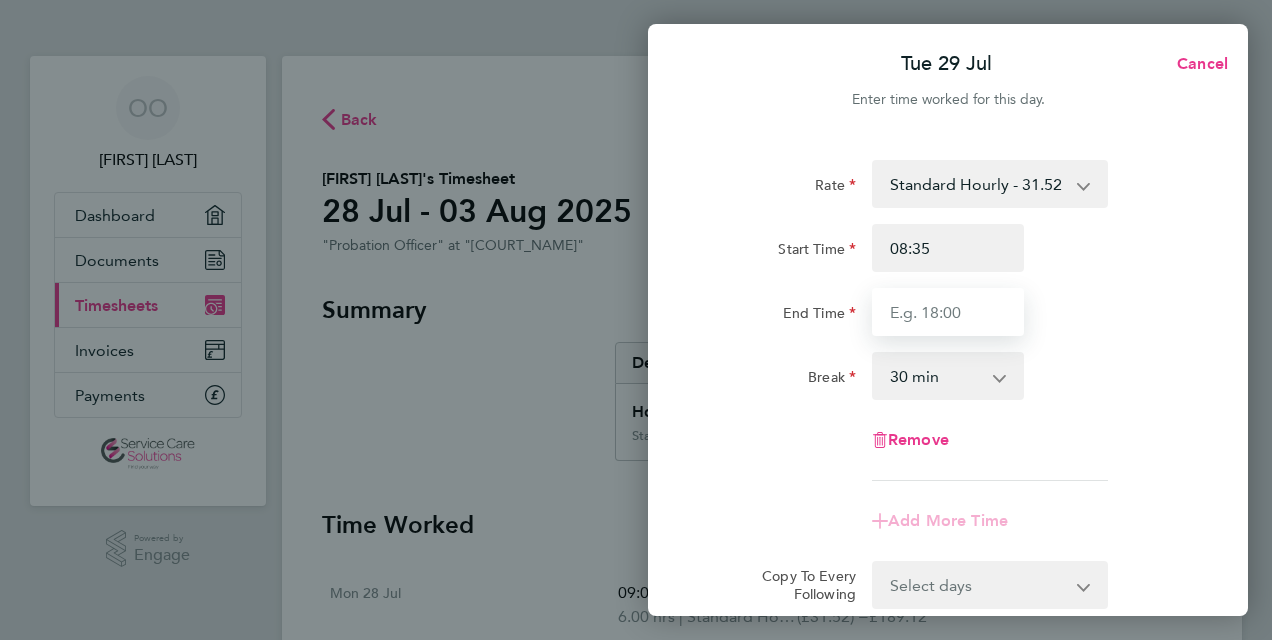 click on "End Time" at bounding box center [948, 312] 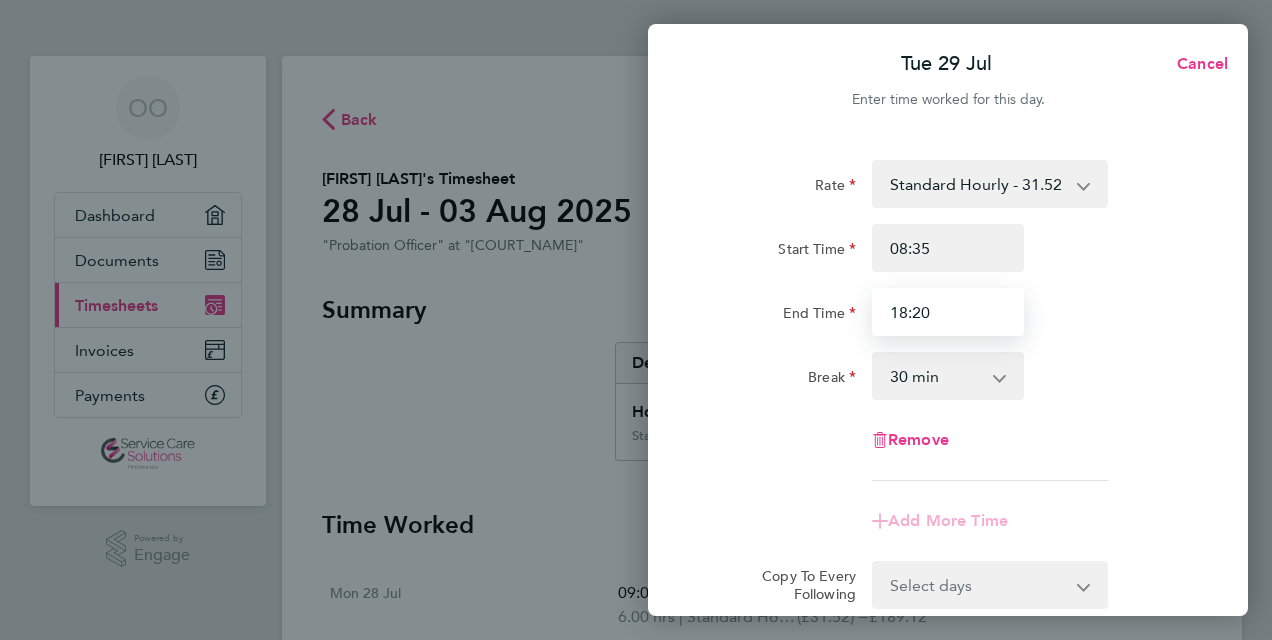 type on "18:20" 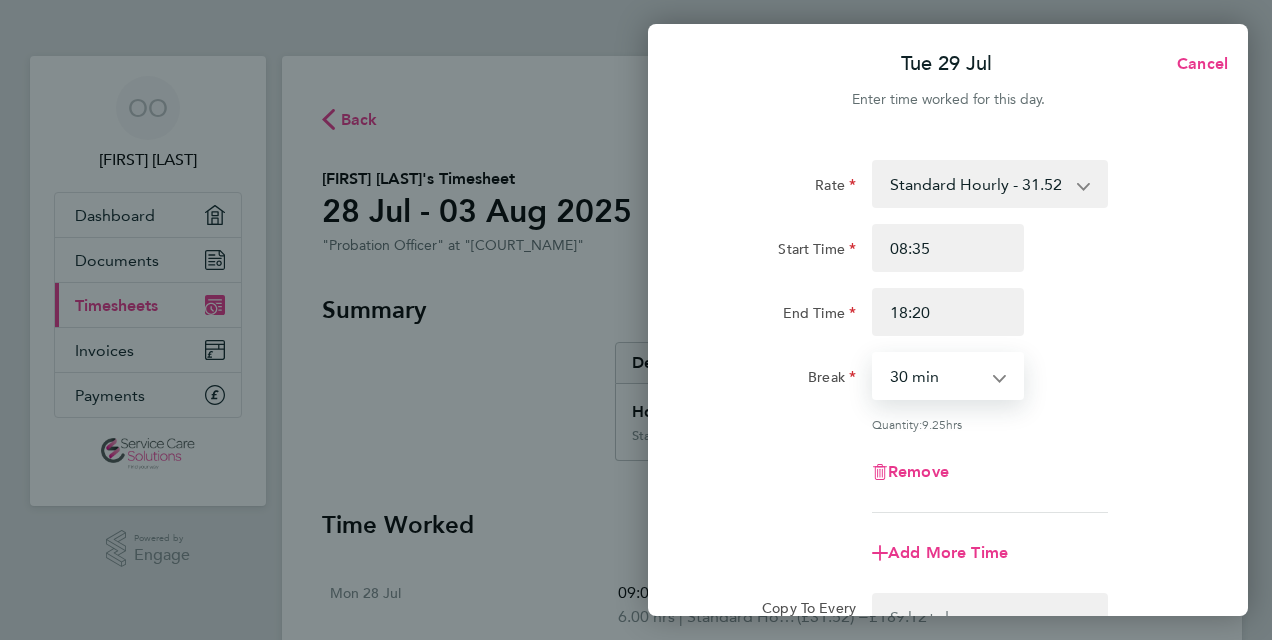 click on "0 min   15 min   30 min   45 min   60 min   75 min   90 min" at bounding box center (936, 376) 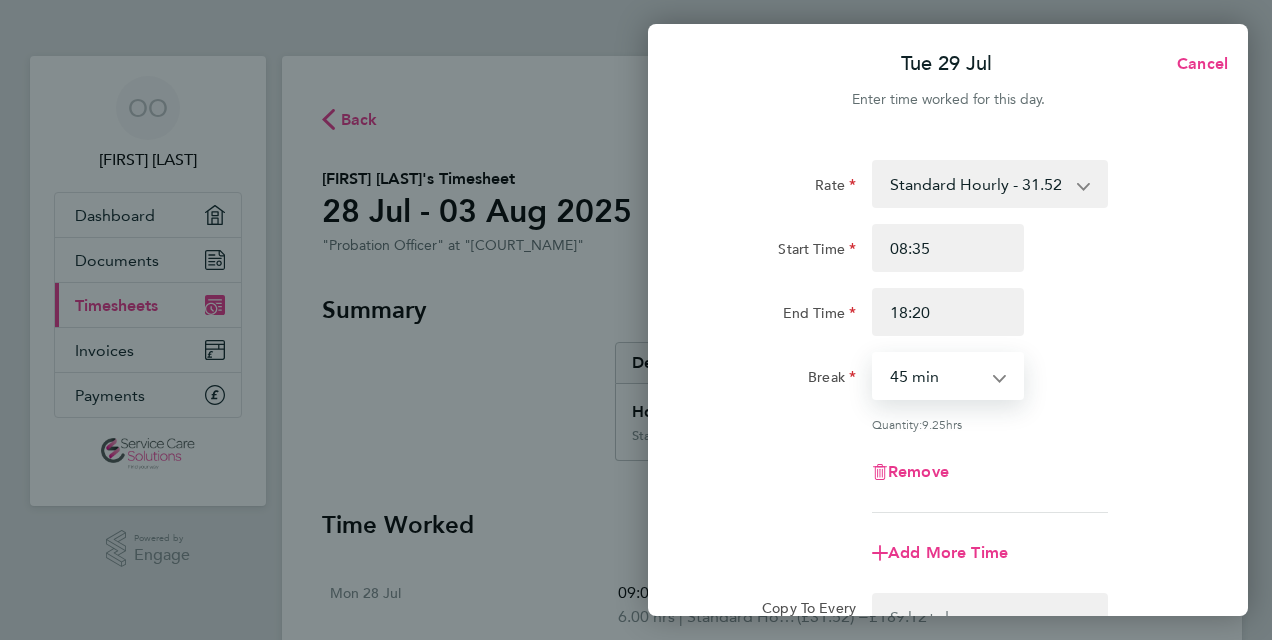click on "0 min   15 min   30 min   45 min   60 min   75 min   90 min" at bounding box center (936, 376) 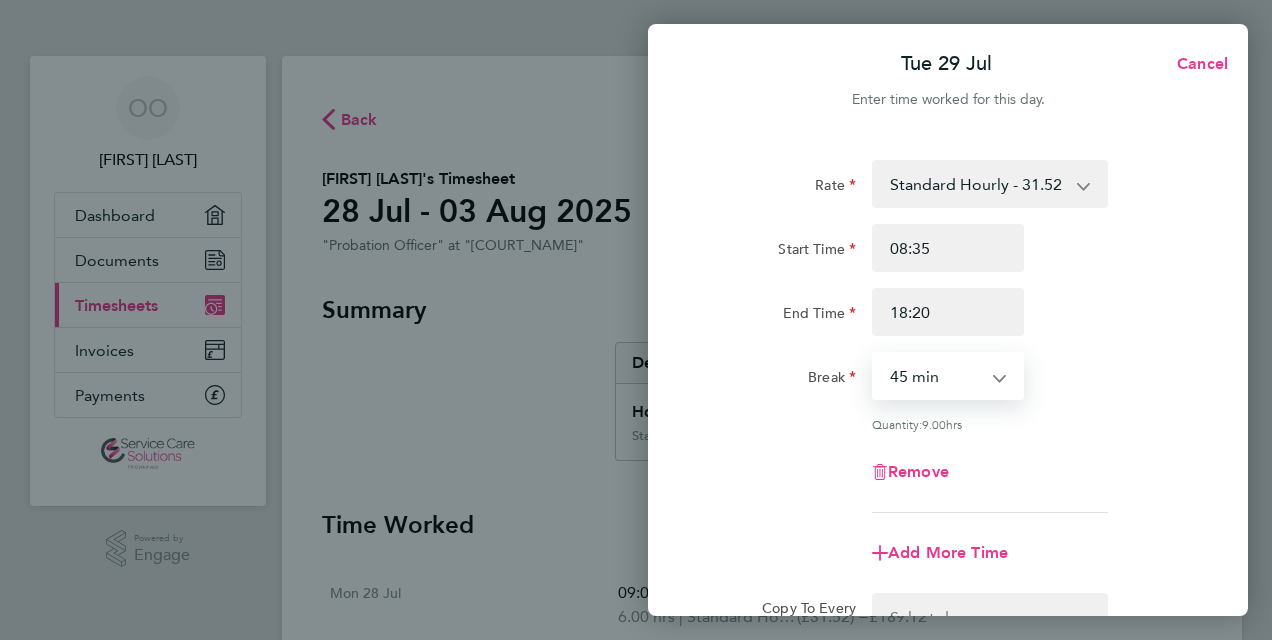 click on "Rate  Standard Hourly - 31.52
Start Time 08:35 End Time 18:20 Break  0 min   15 min   30 min   45 min   60 min   75 min   90 min
Quantity:  9.00  hrs
Remove" 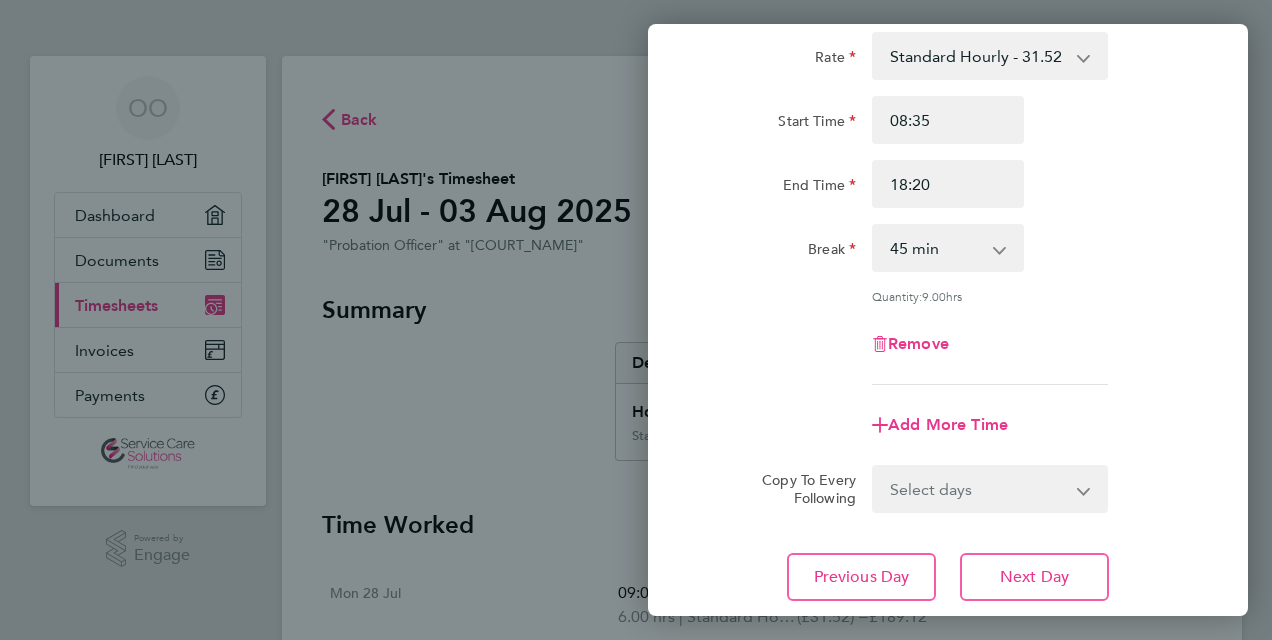 scroll, scrollTop: 160, scrollLeft: 0, axis: vertical 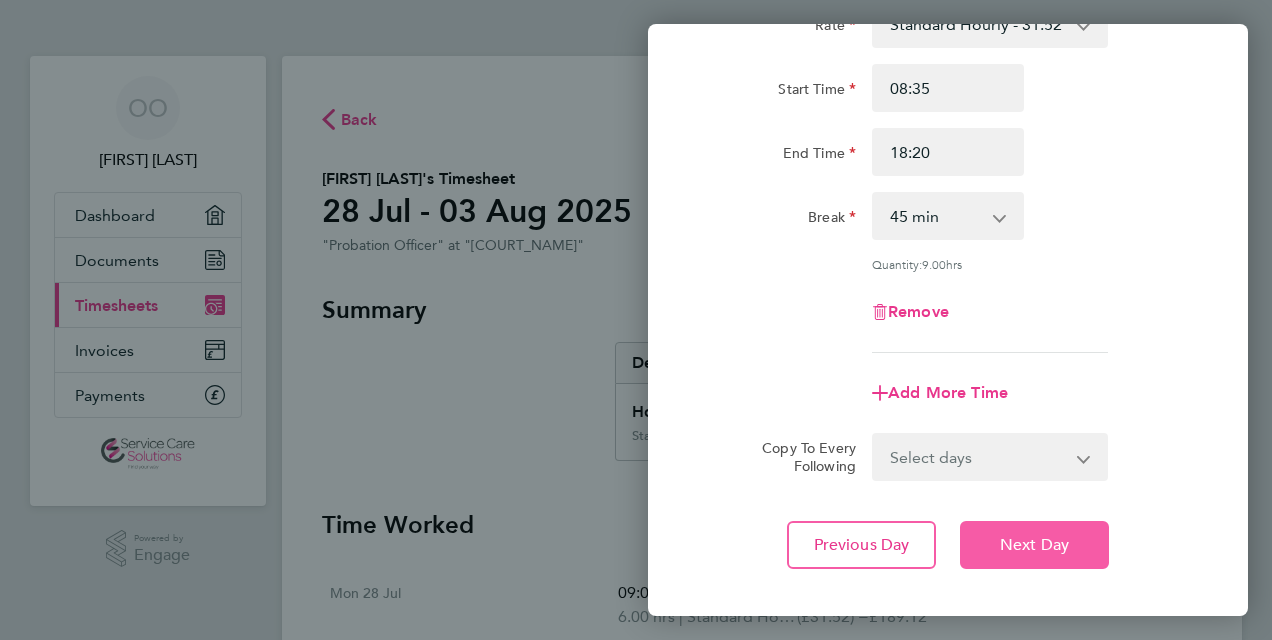 click on "Next Day" 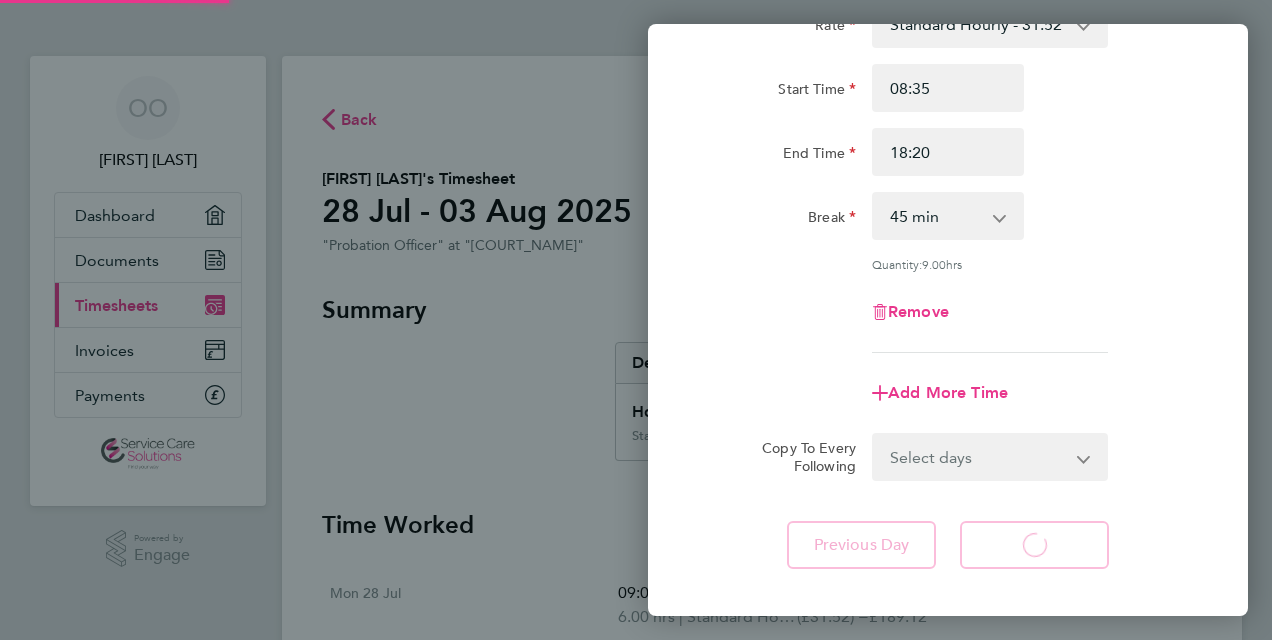 select on "30" 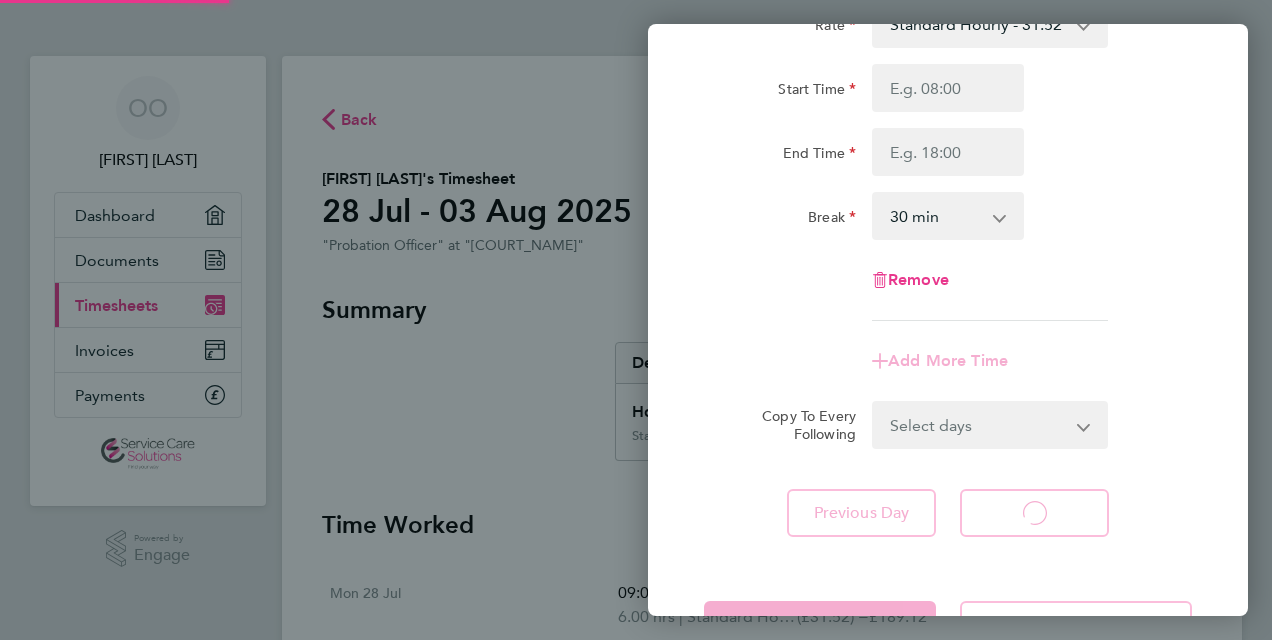 select on "30" 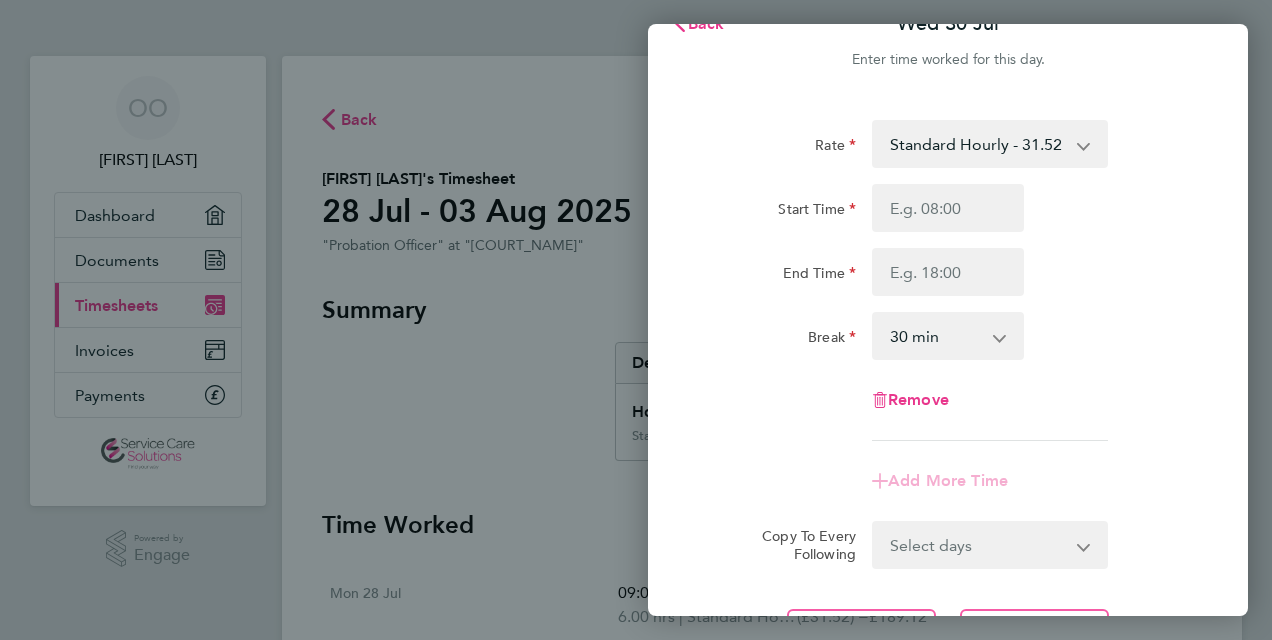 scroll, scrollTop: 0, scrollLeft: 0, axis: both 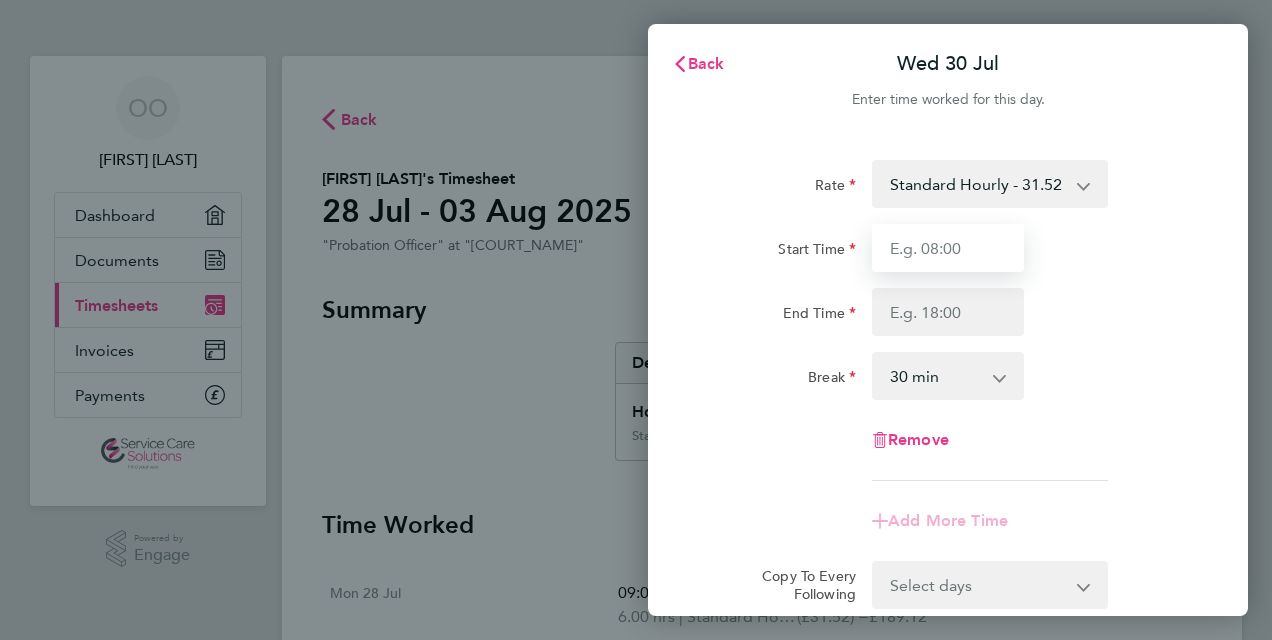 click on "Start Time" at bounding box center (948, 248) 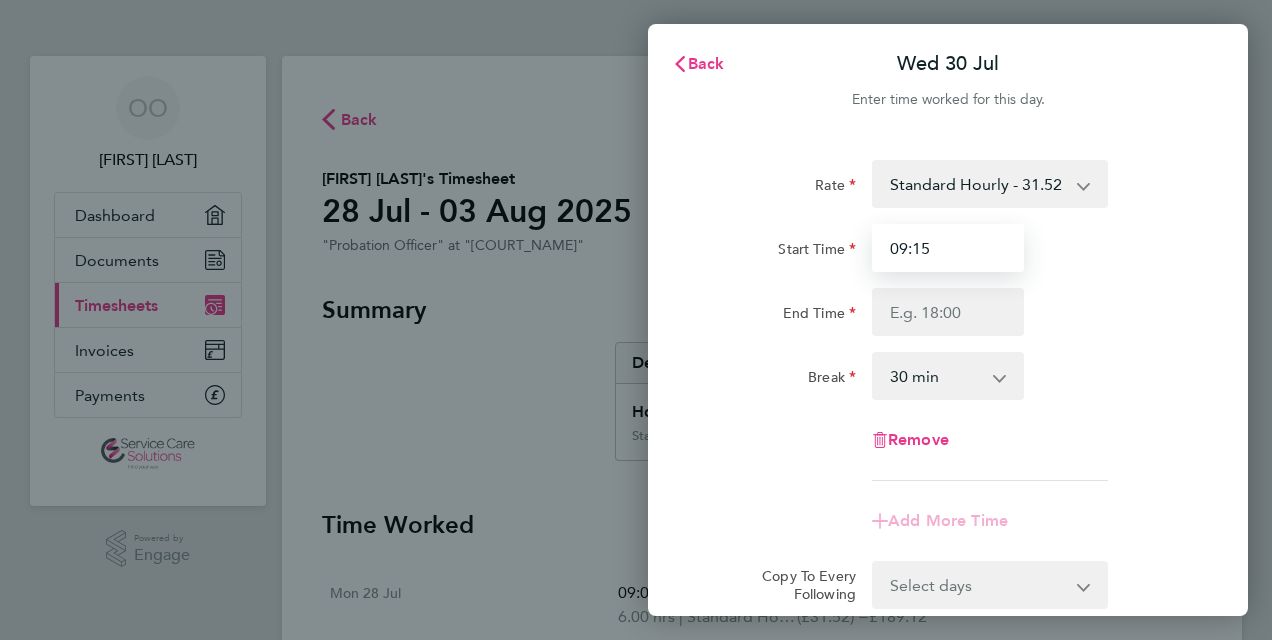 type on "09:15" 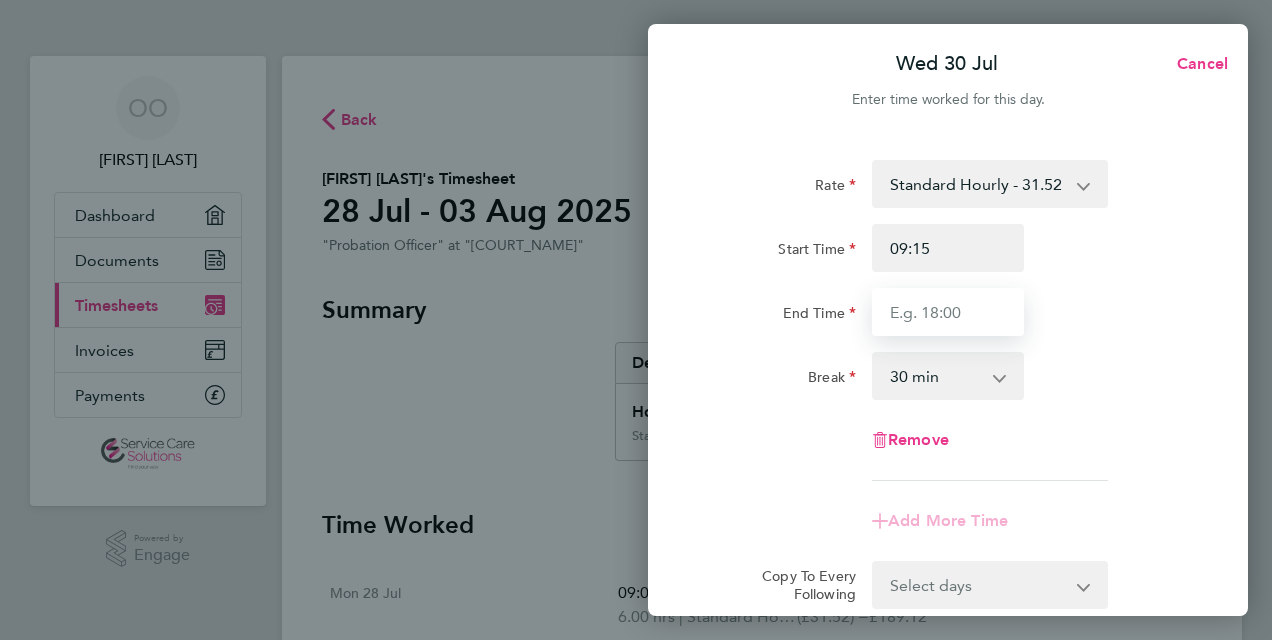 click on "End Time" at bounding box center (948, 312) 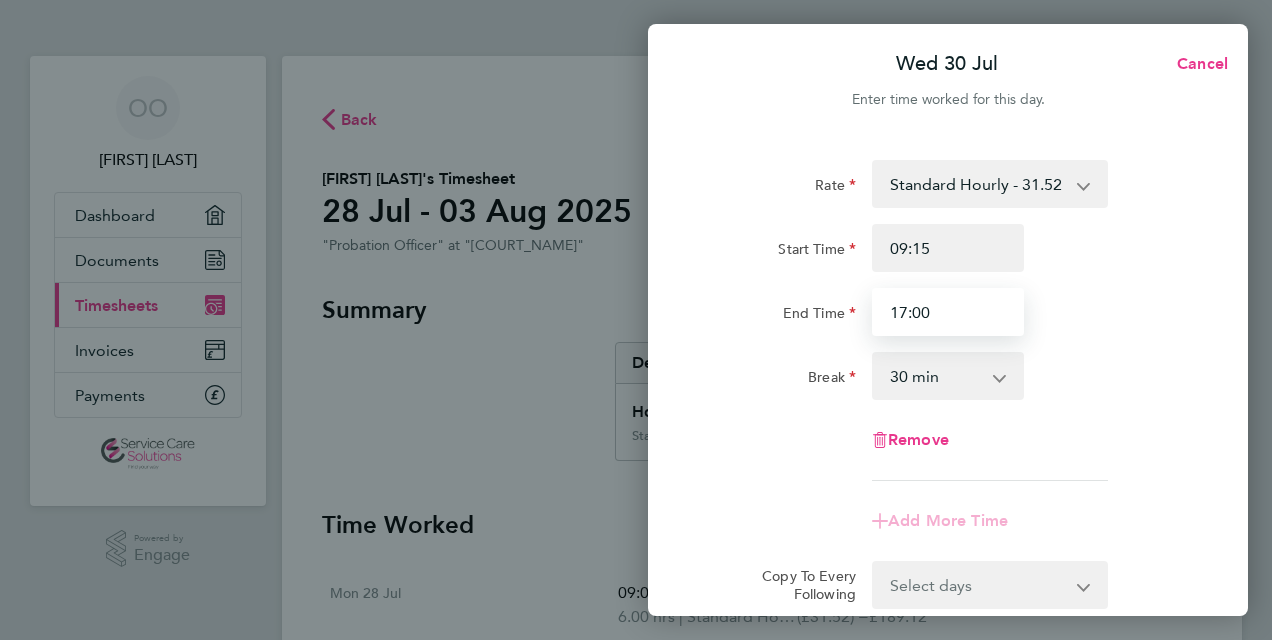 type on "17:00" 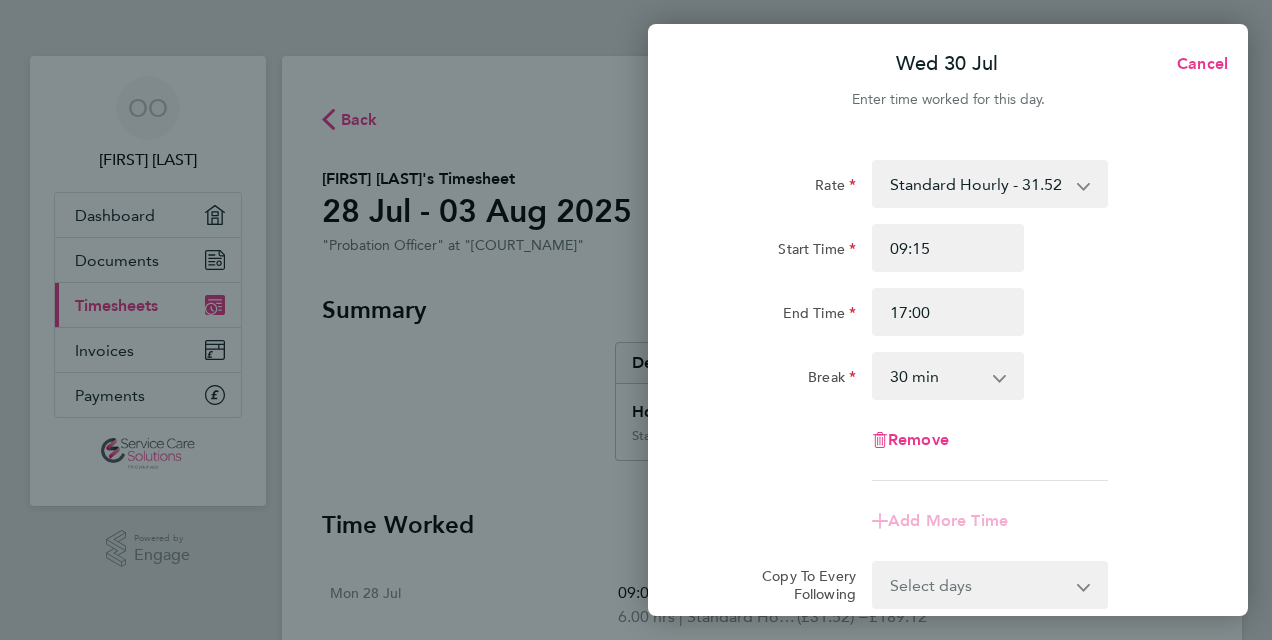 click 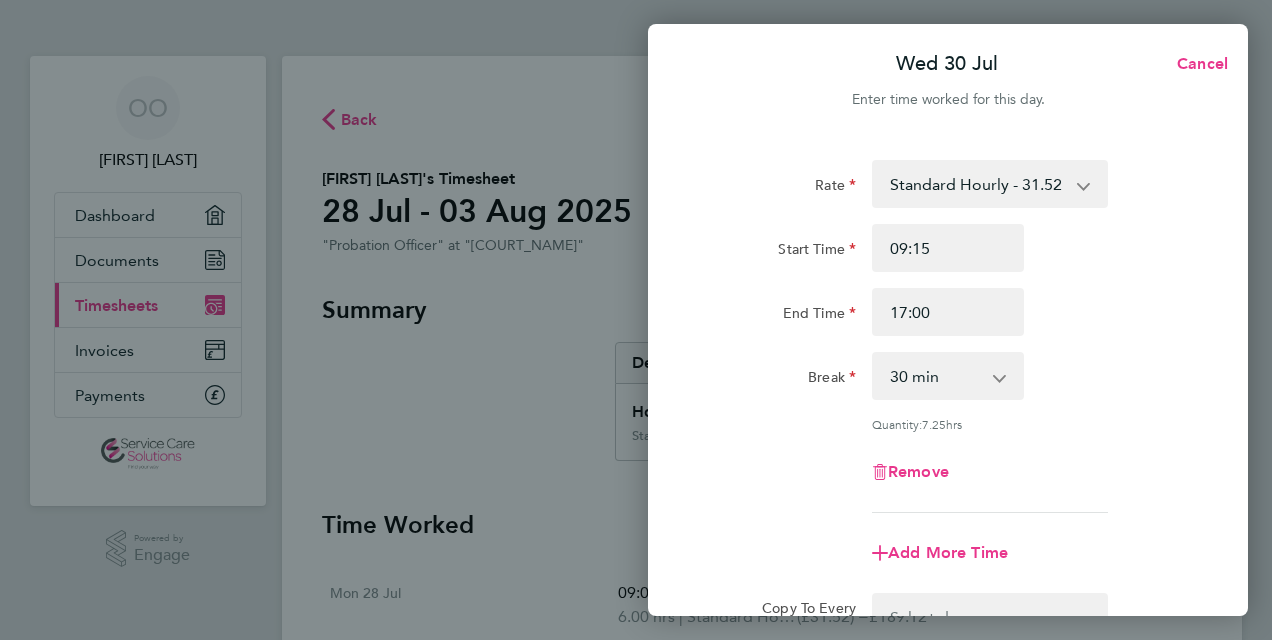 click 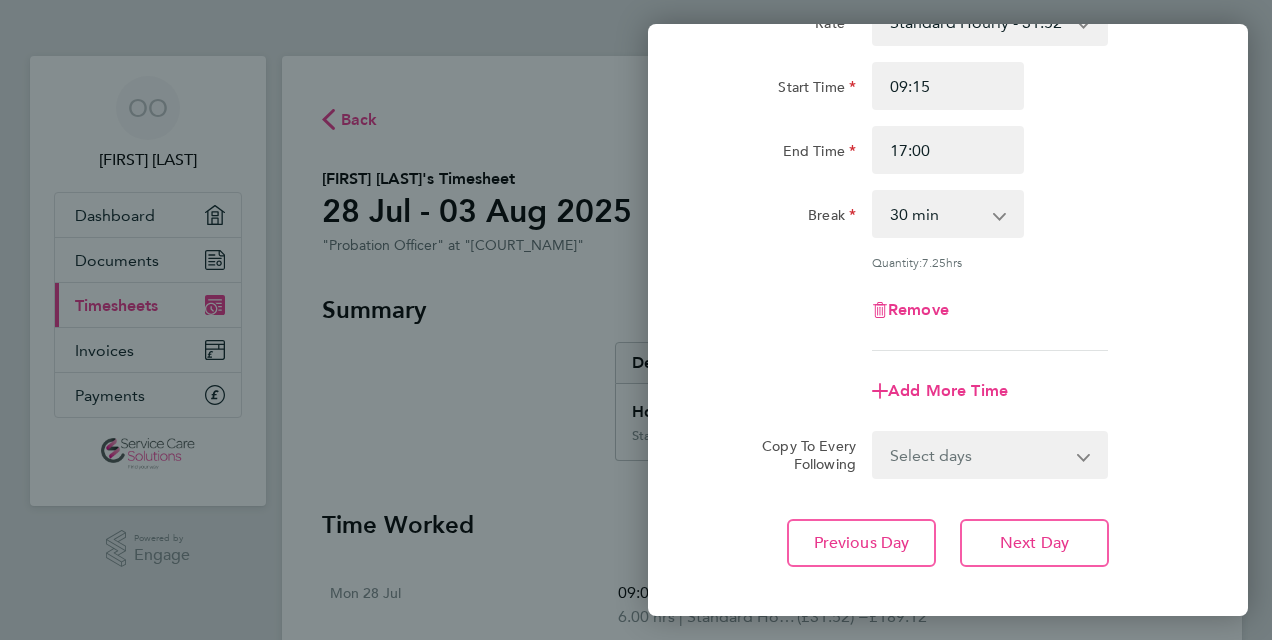 scroll, scrollTop: 200, scrollLeft: 0, axis: vertical 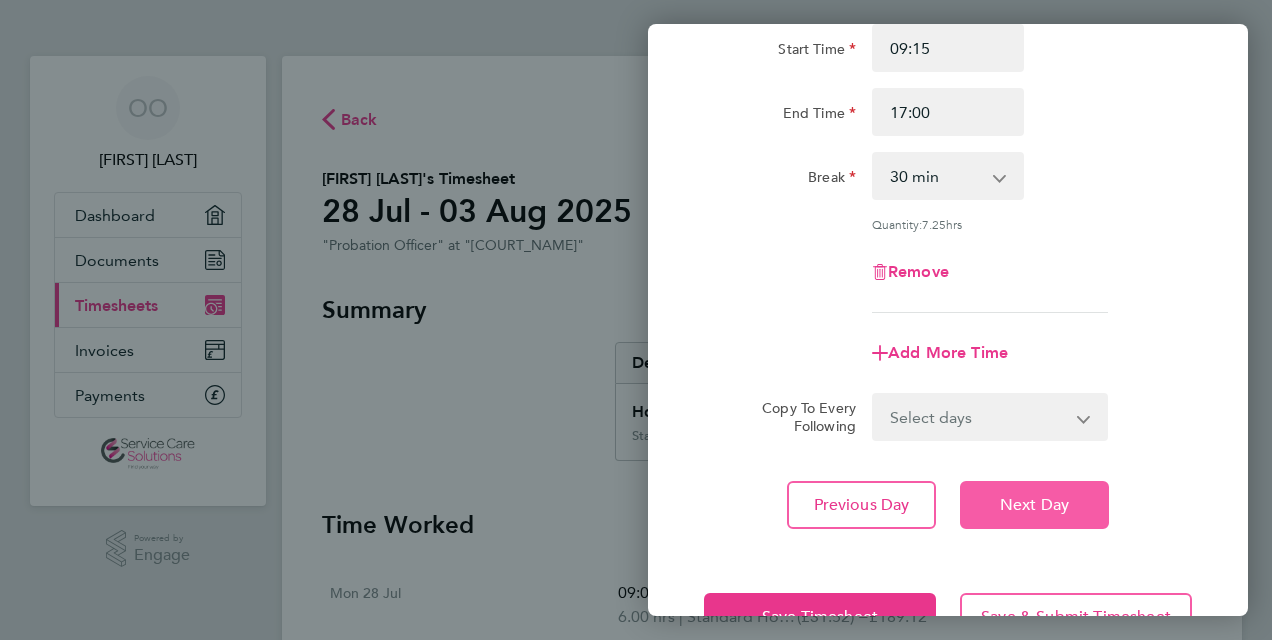 click on "Next Day" 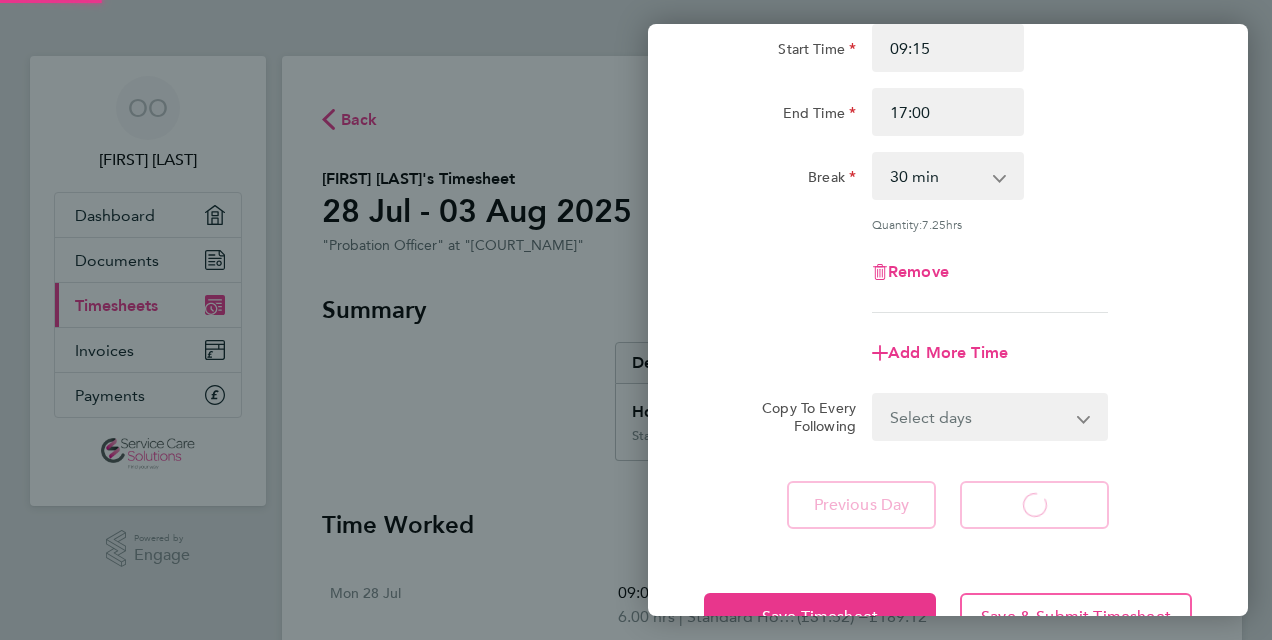 select on "30" 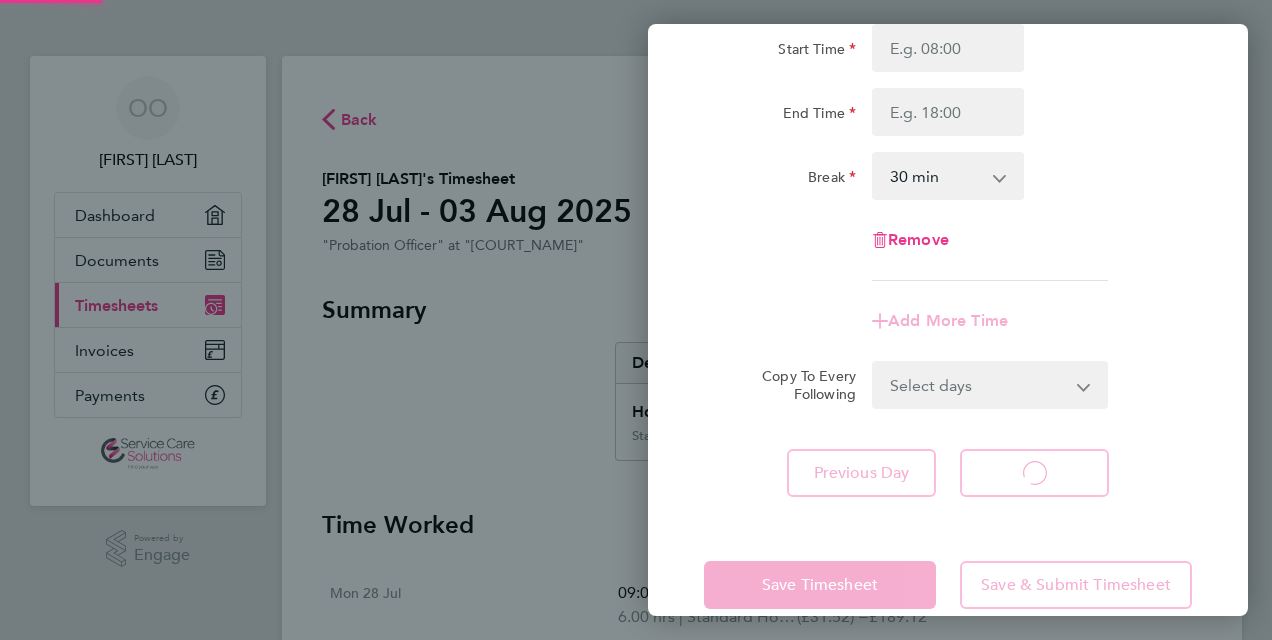select on "30" 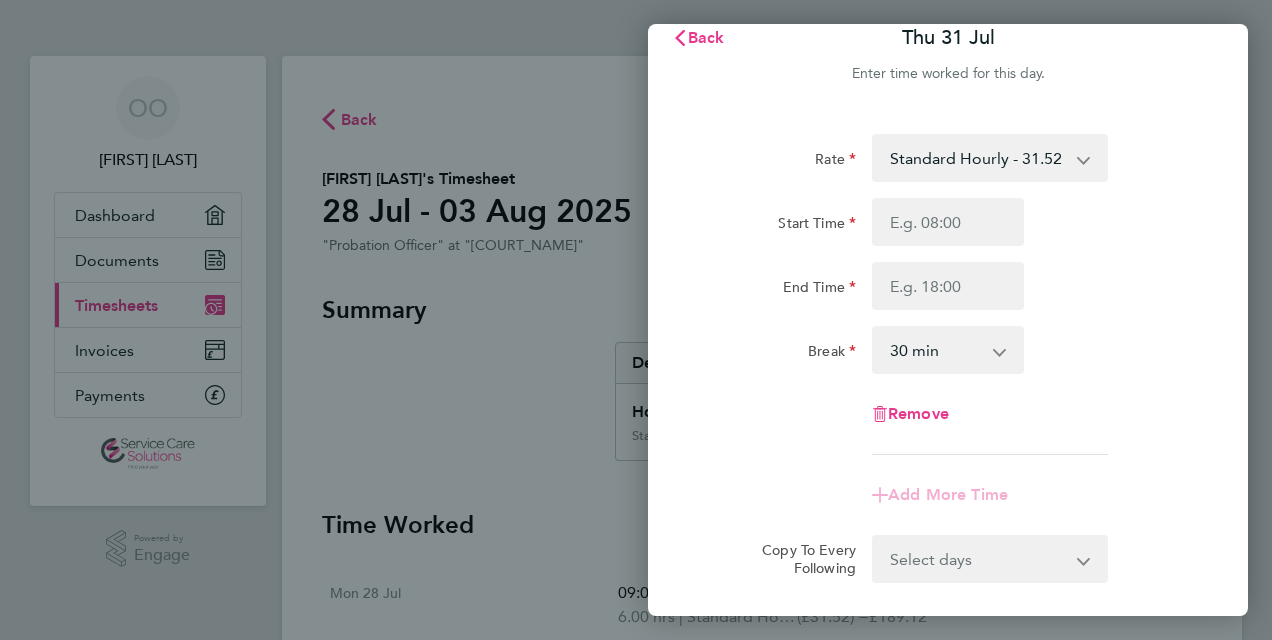 scroll, scrollTop: 0, scrollLeft: 0, axis: both 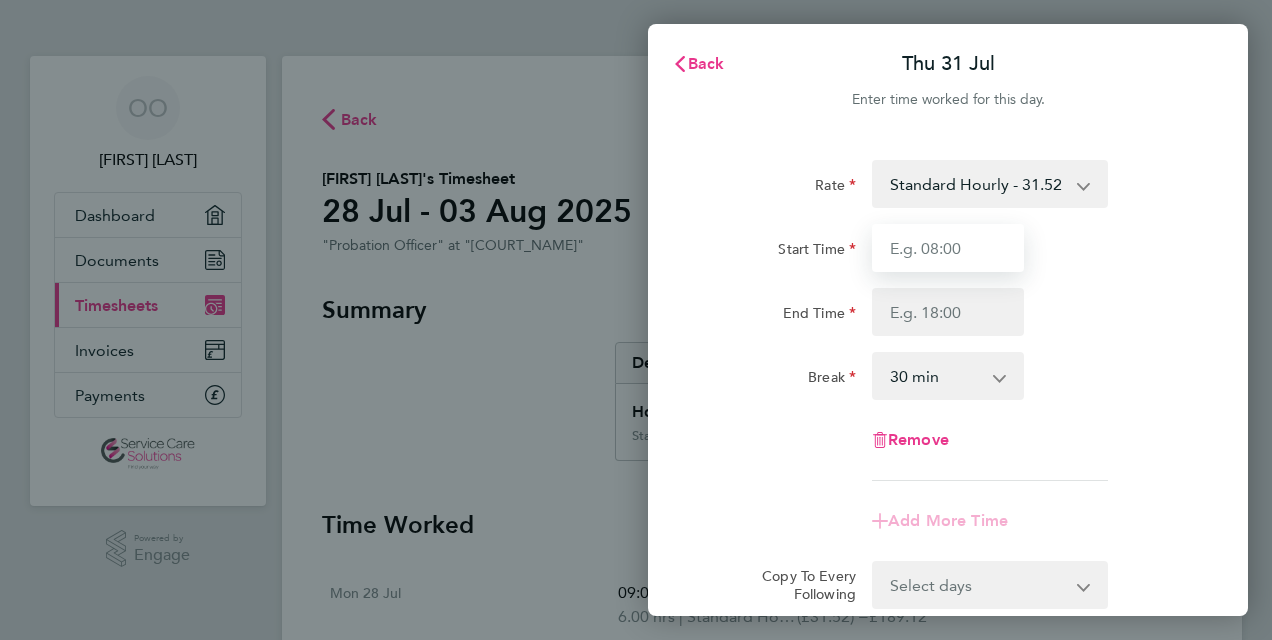 click on "Start Time" at bounding box center [948, 248] 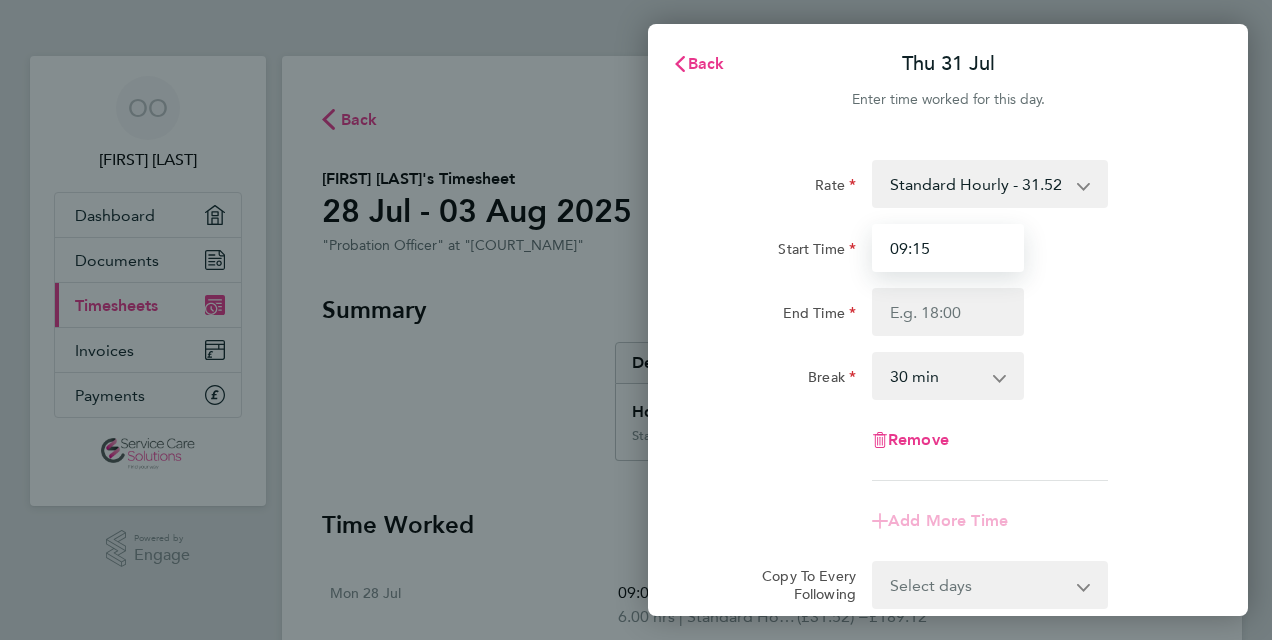 type on "09:15" 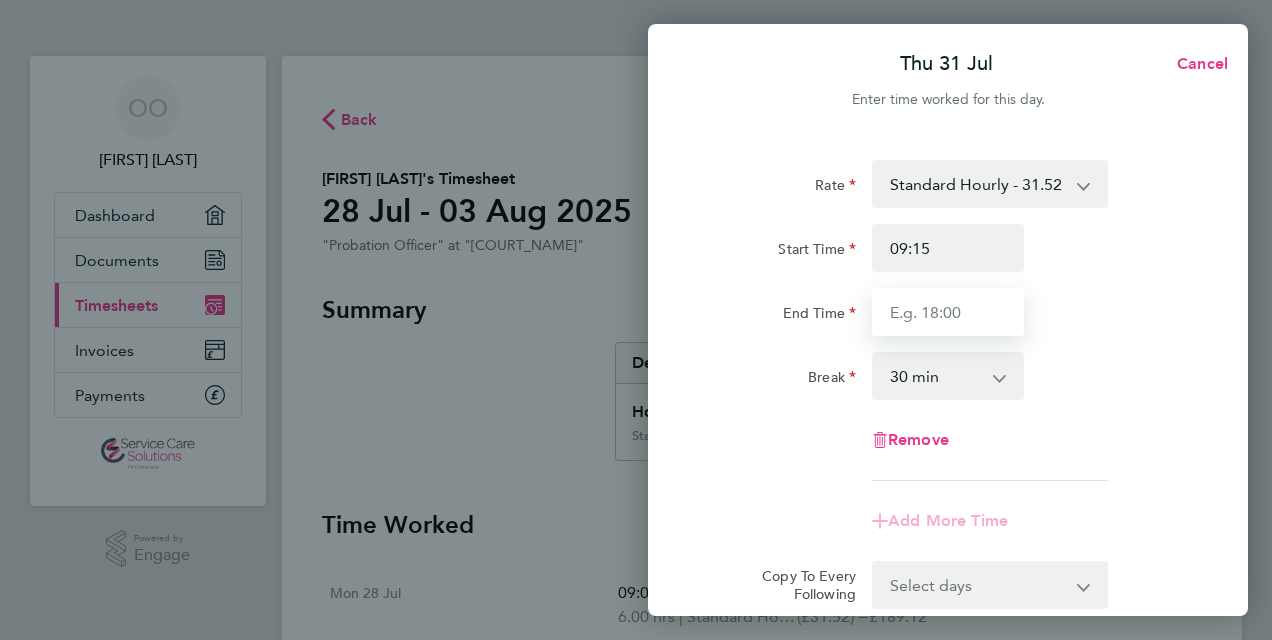 click on "End Time" at bounding box center [948, 312] 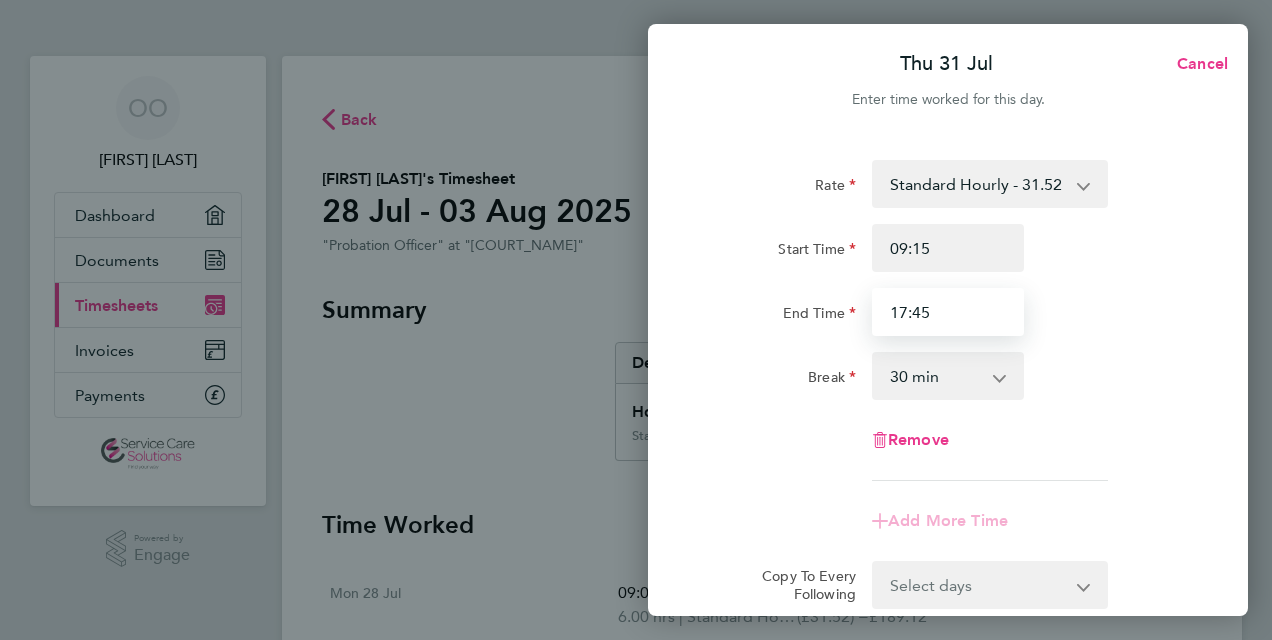type on "17:45" 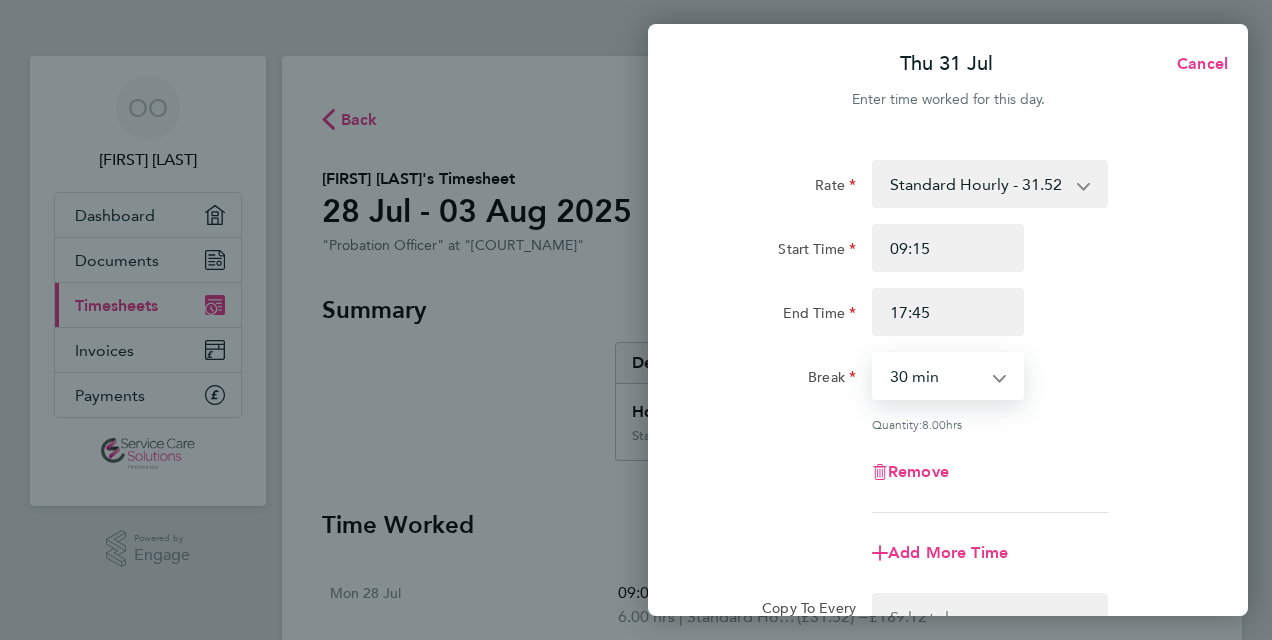 click on "0 min   15 min   30 min   45 min   60 min   75 min   90 min" at bounding box center [936, 376] 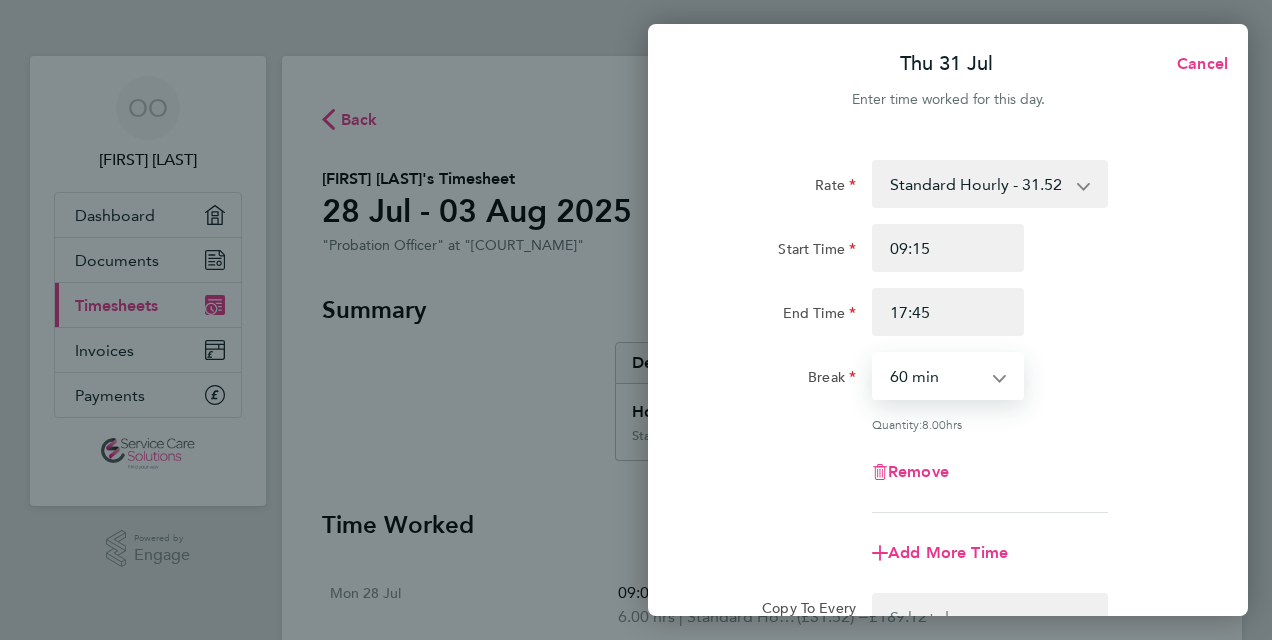 click on "0 min   15 min   30 min   45 min   60 min   75 min   90 min" at bounding box center (936, 376) 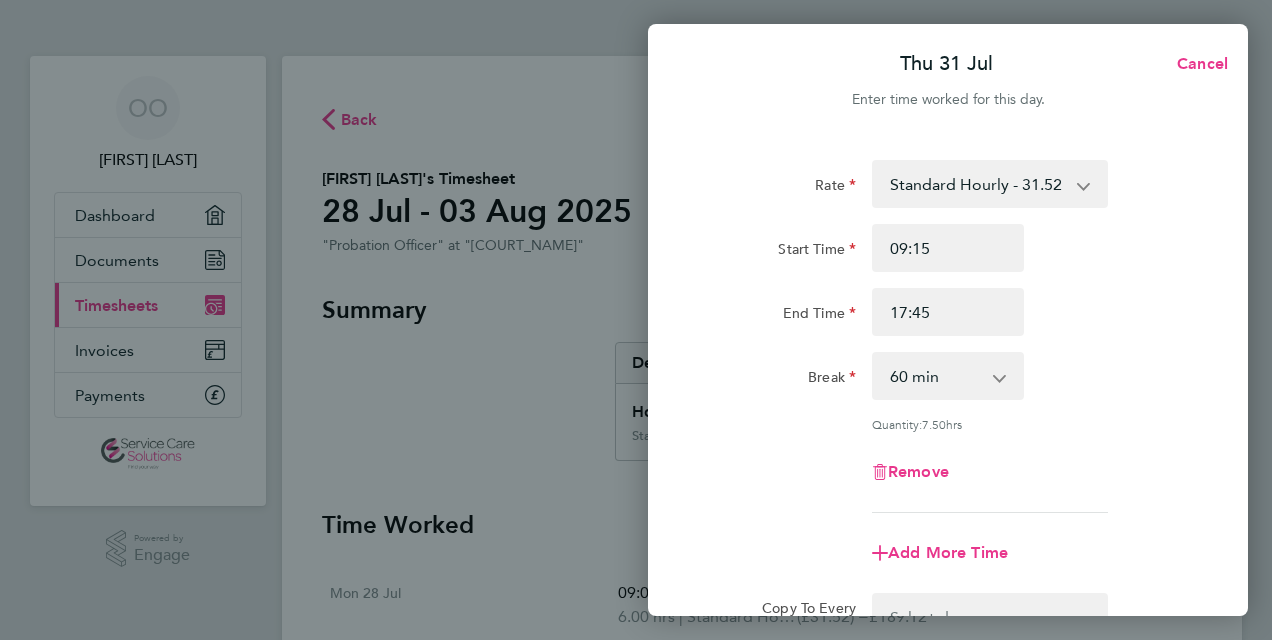 click on "Remove" 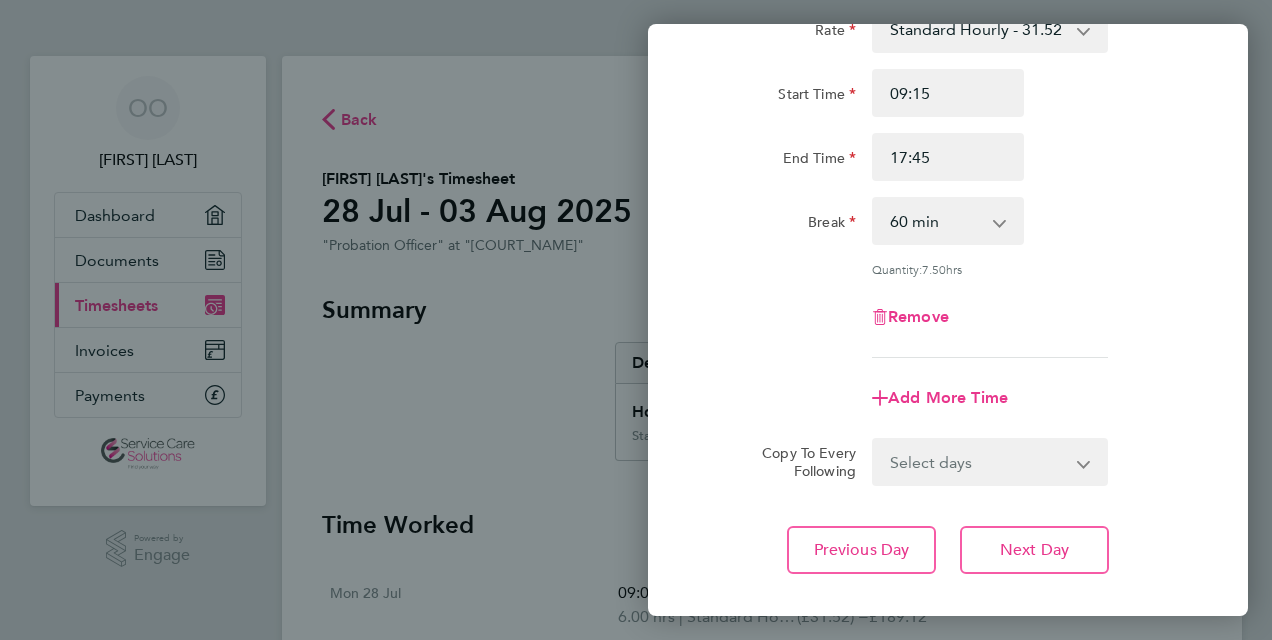 scroll, scrollTop: 200, scrollLeft: 0, axis: vertical 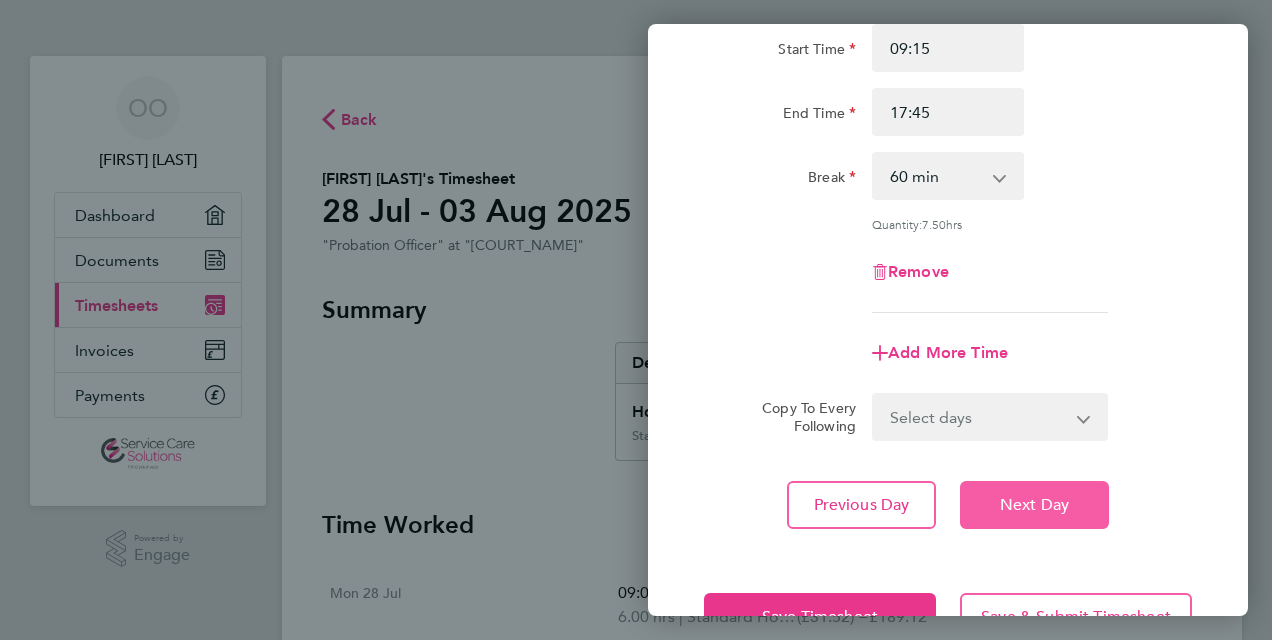 click on "Next Day" 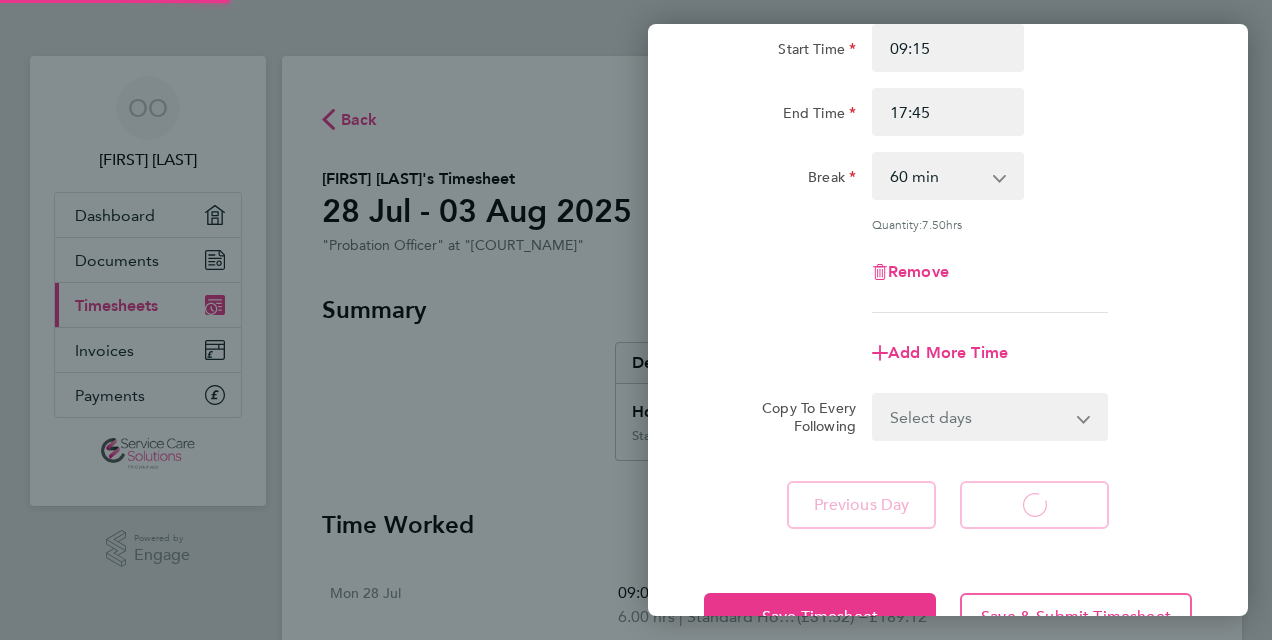 select on "30" 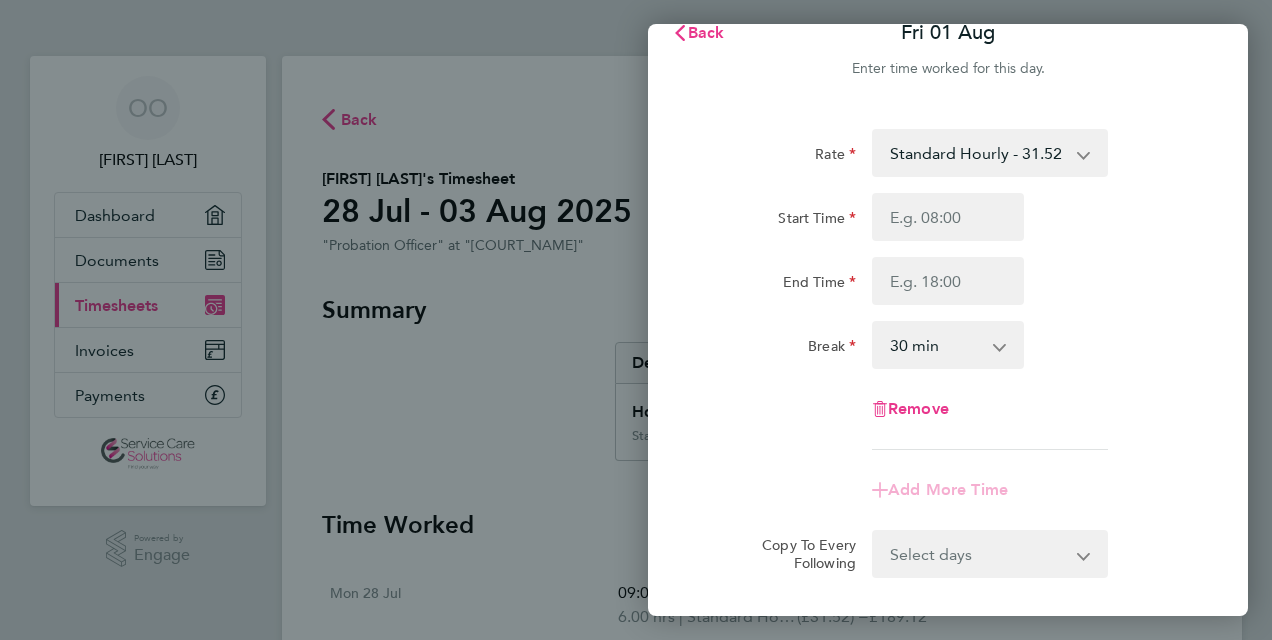 scroll, scrollTop: 0, scrollLeft: 0, axis: both 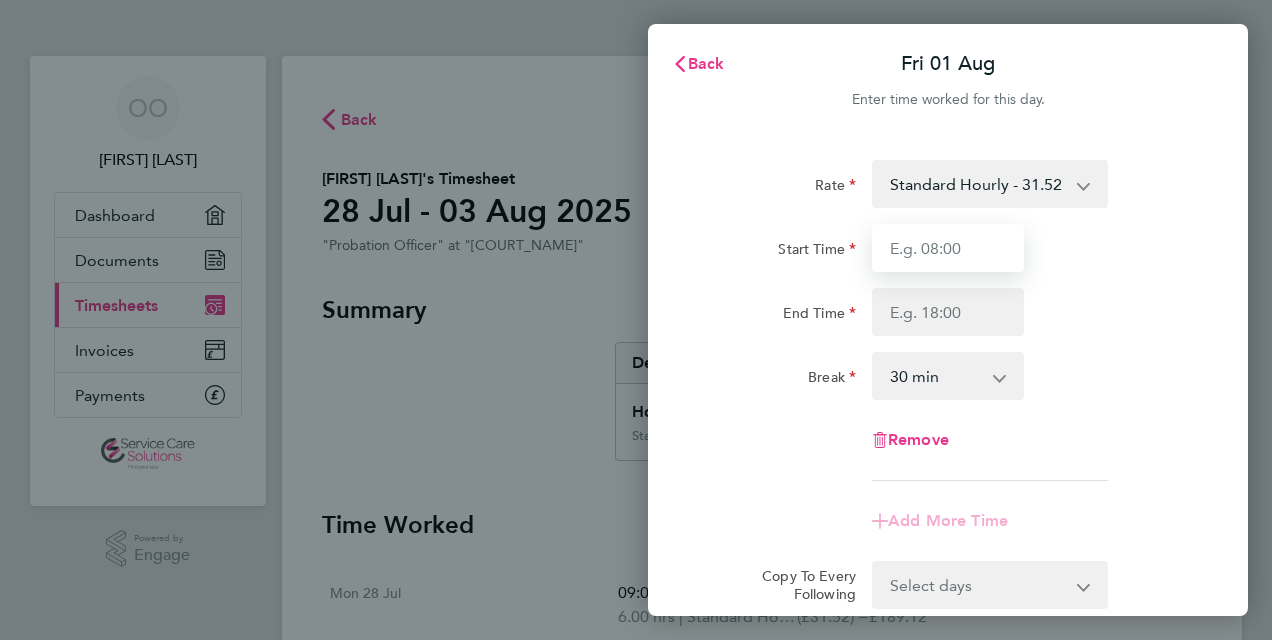 click on "Start Time" at bounding box center [948, 248] 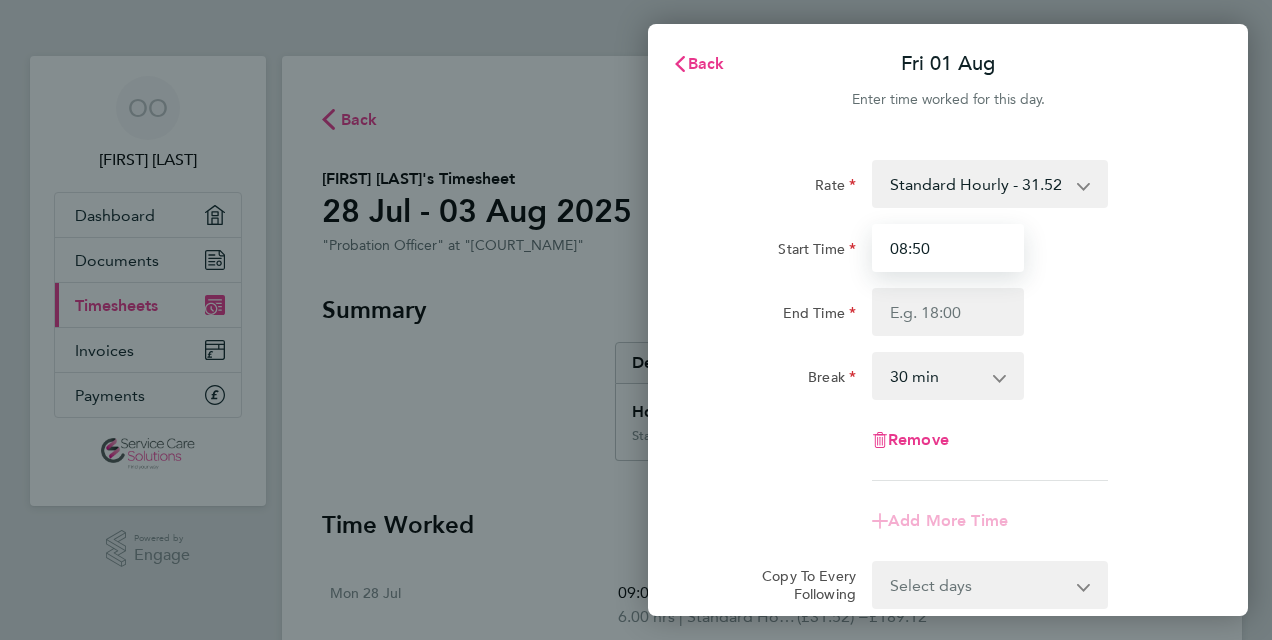 type on "08:50" 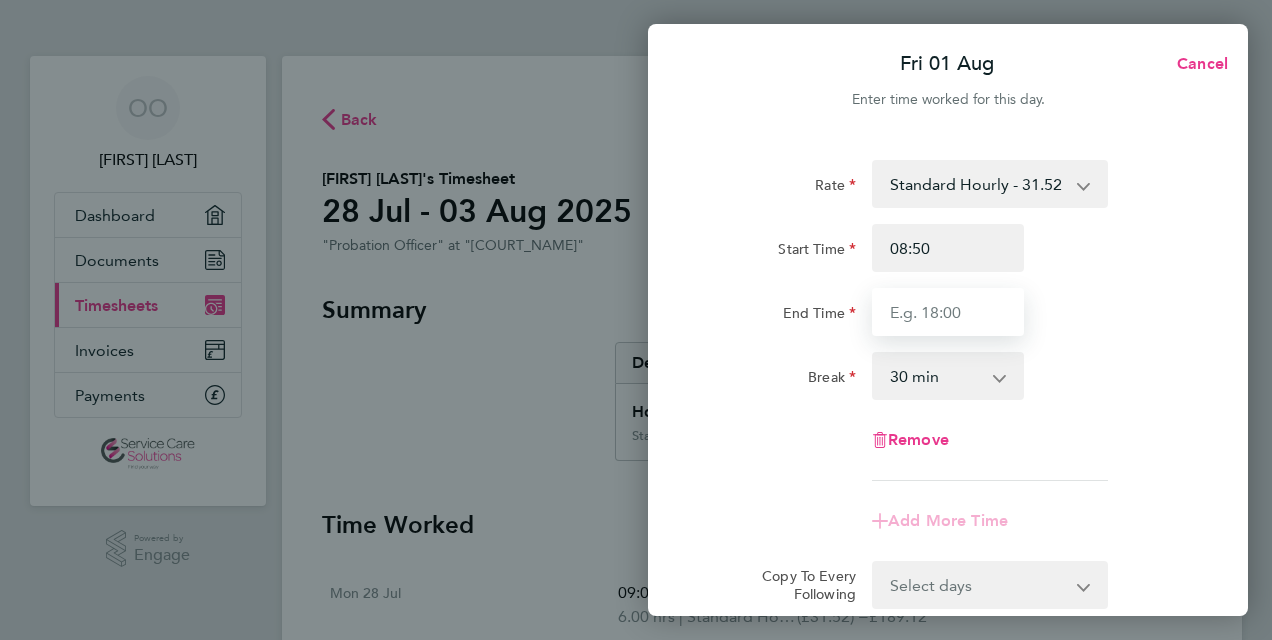 click on "End Time" at bounding box center (948, 312) 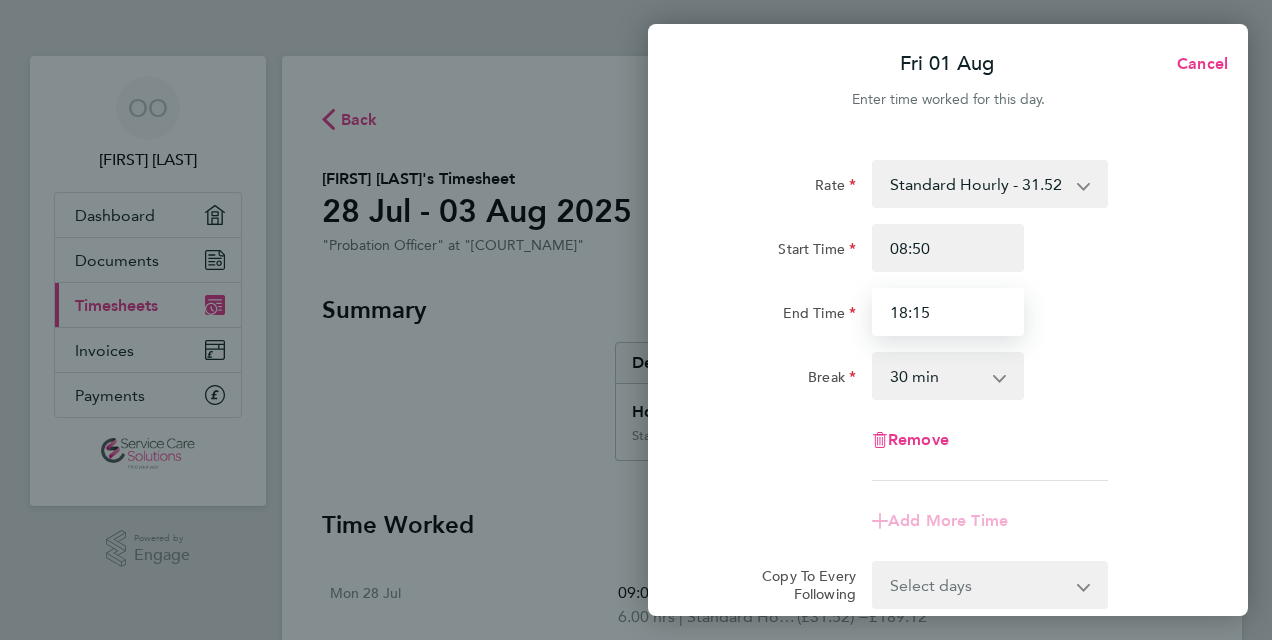 type on "18:15" 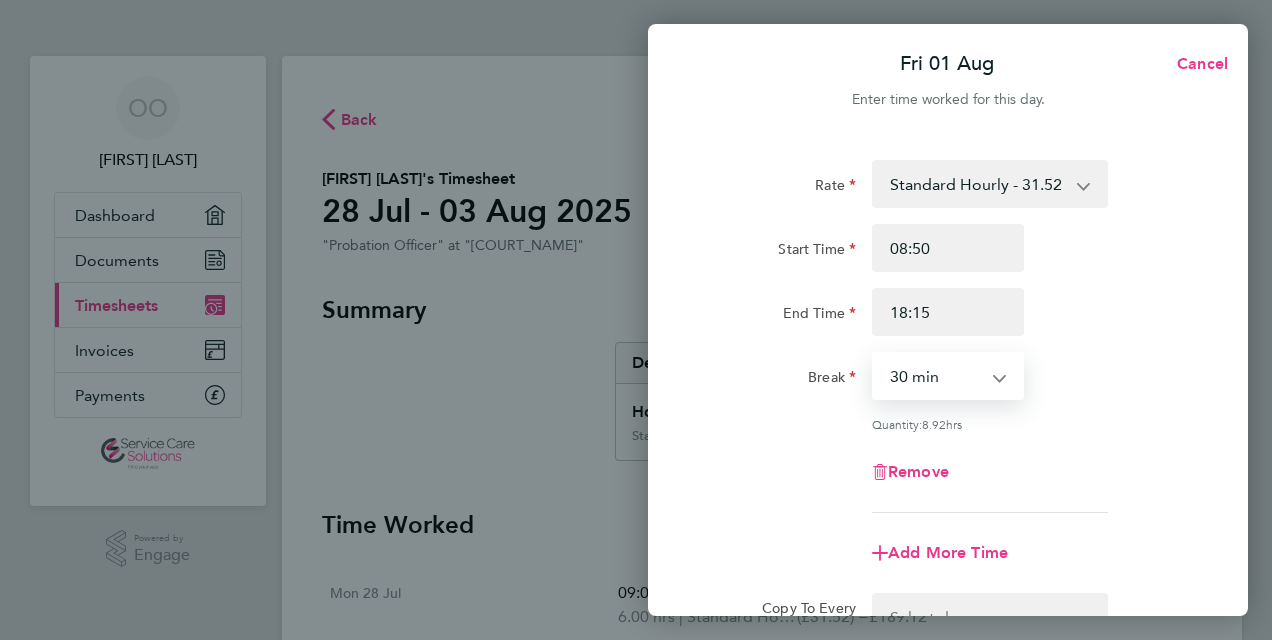 click on "0 min   15 min   30 min   45 min   60 min   75 min   90 min" at bounding box center [936, 376] 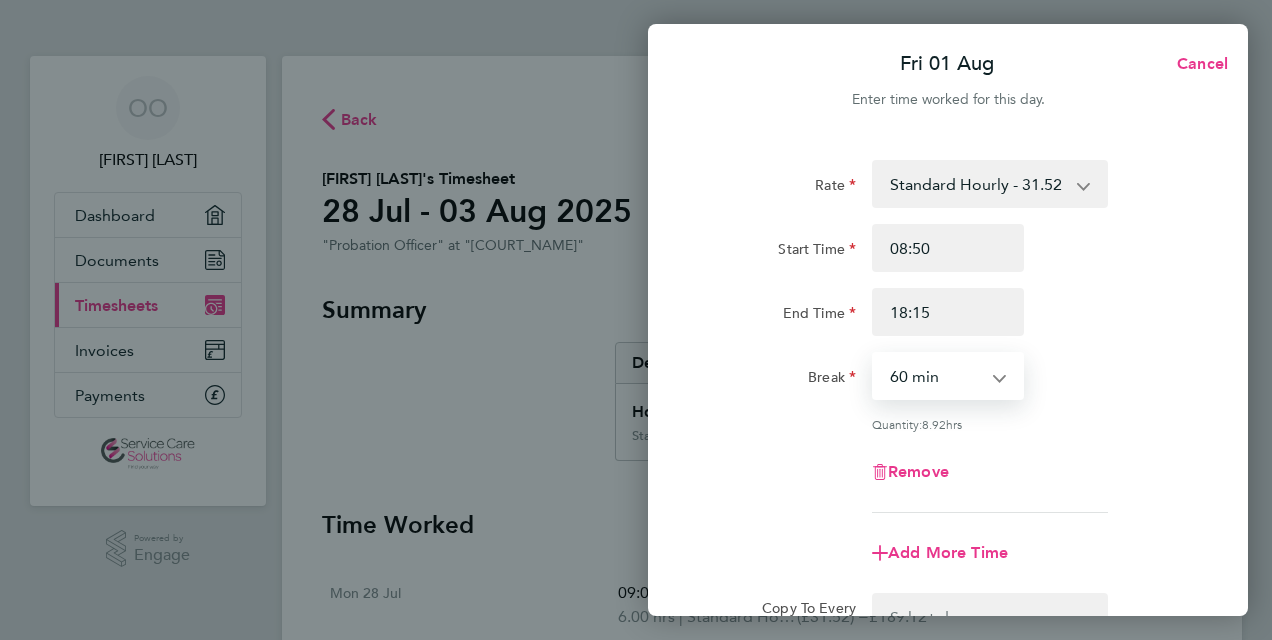 click on "0 min   15 min   30 min   45 min   60 min   75 min   90 min" at bounding box center [936, 376] 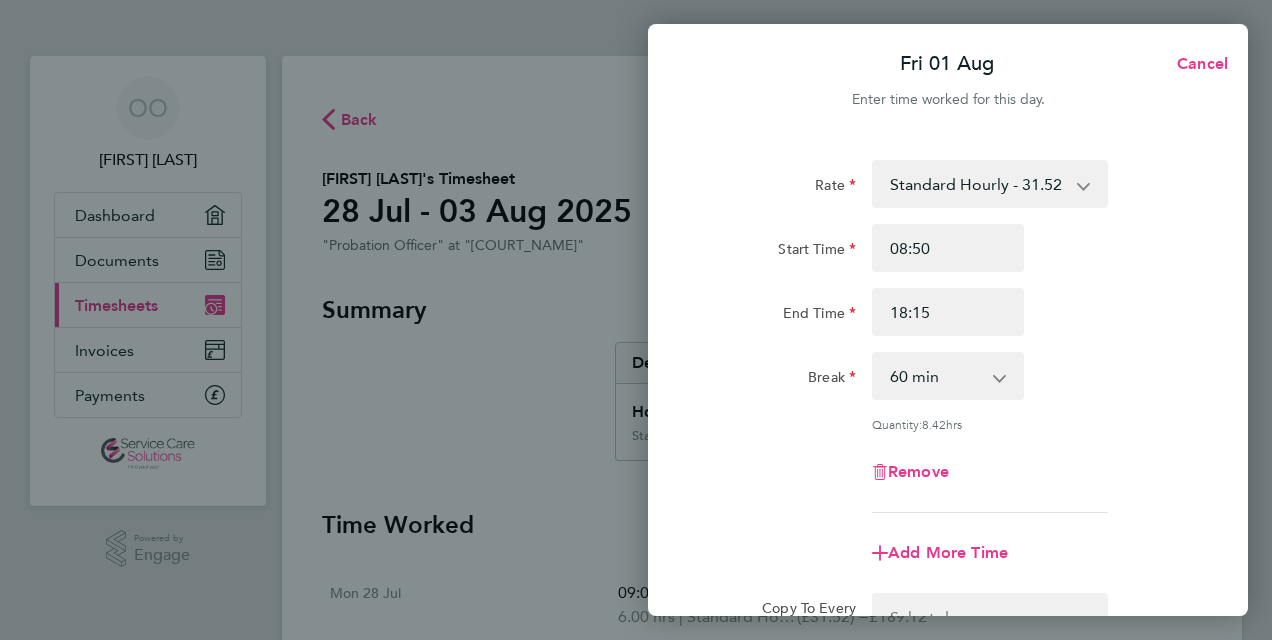 click on "Remove" 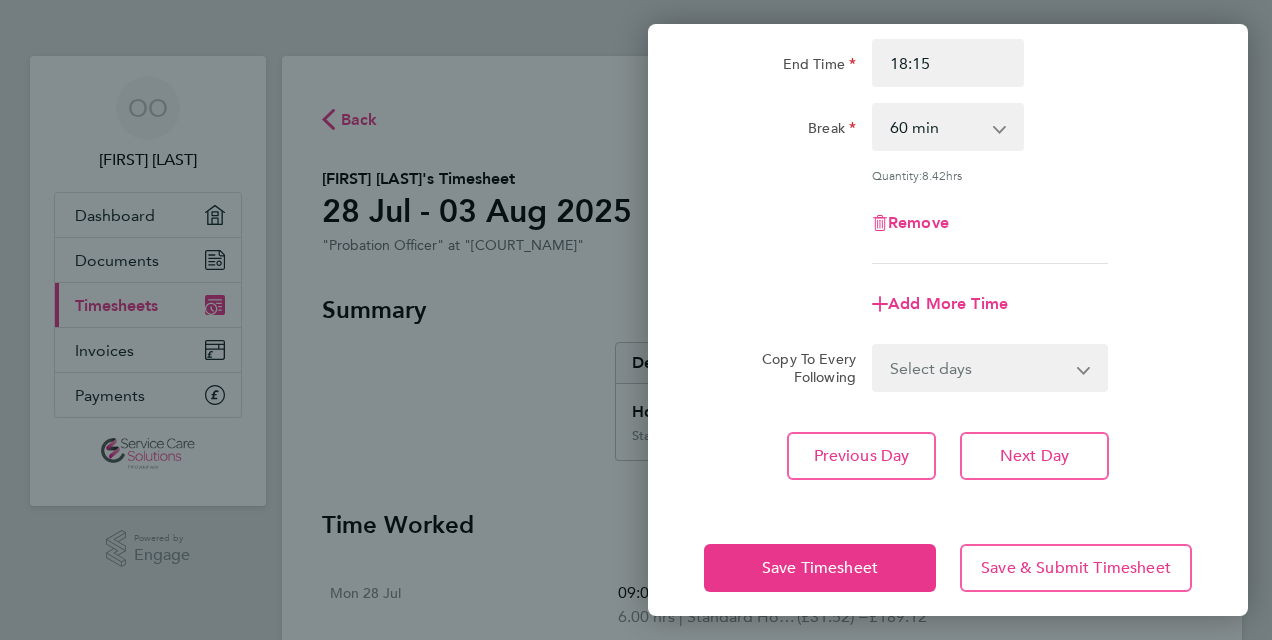 scroll, scrollTop: 263, scrollLeft: 0, axis: vertical 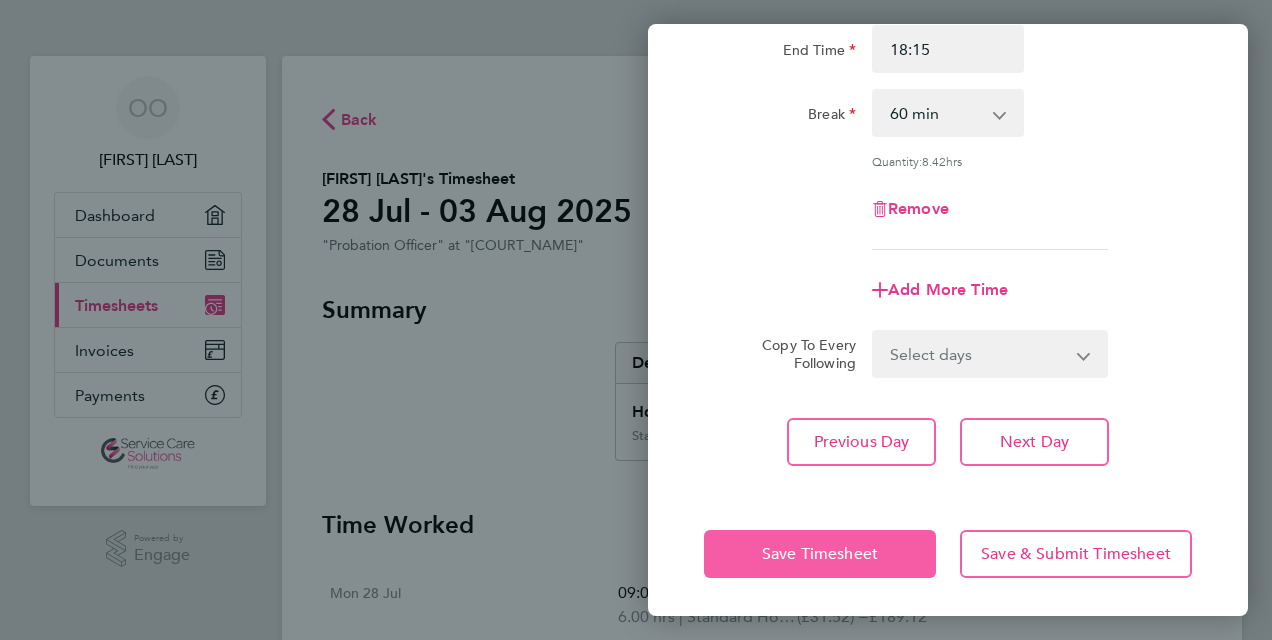 click on "Save Timesheet" 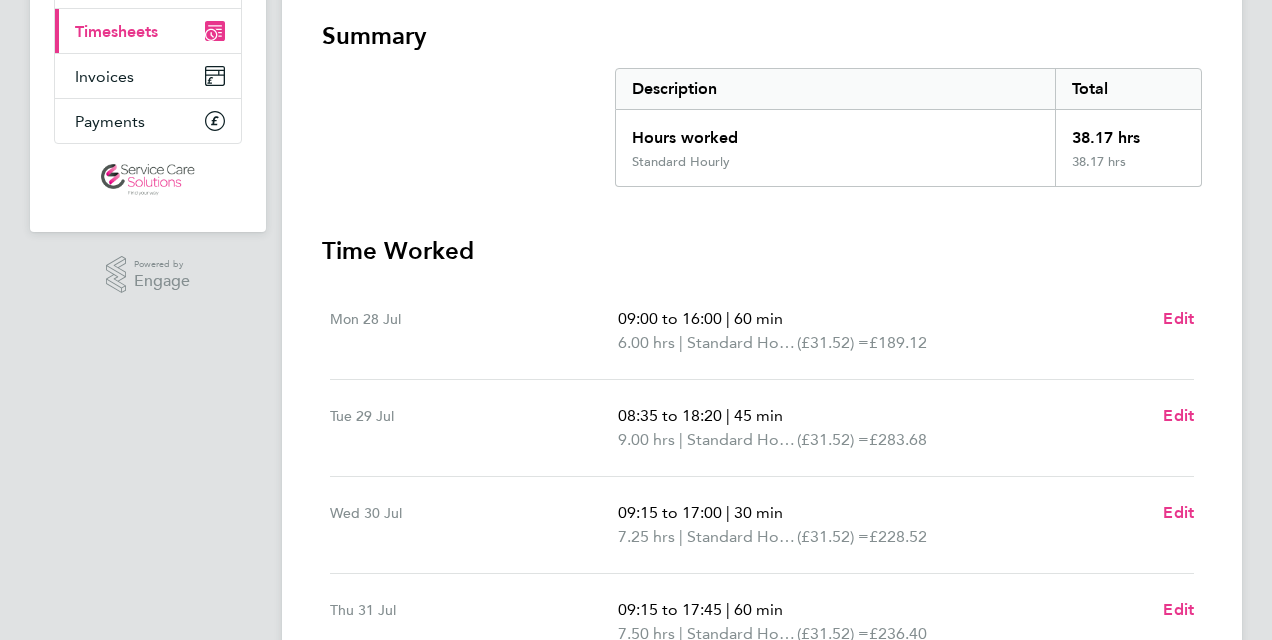scroll, scrollTop: 280, scrollLeft: 0, axis: vertical 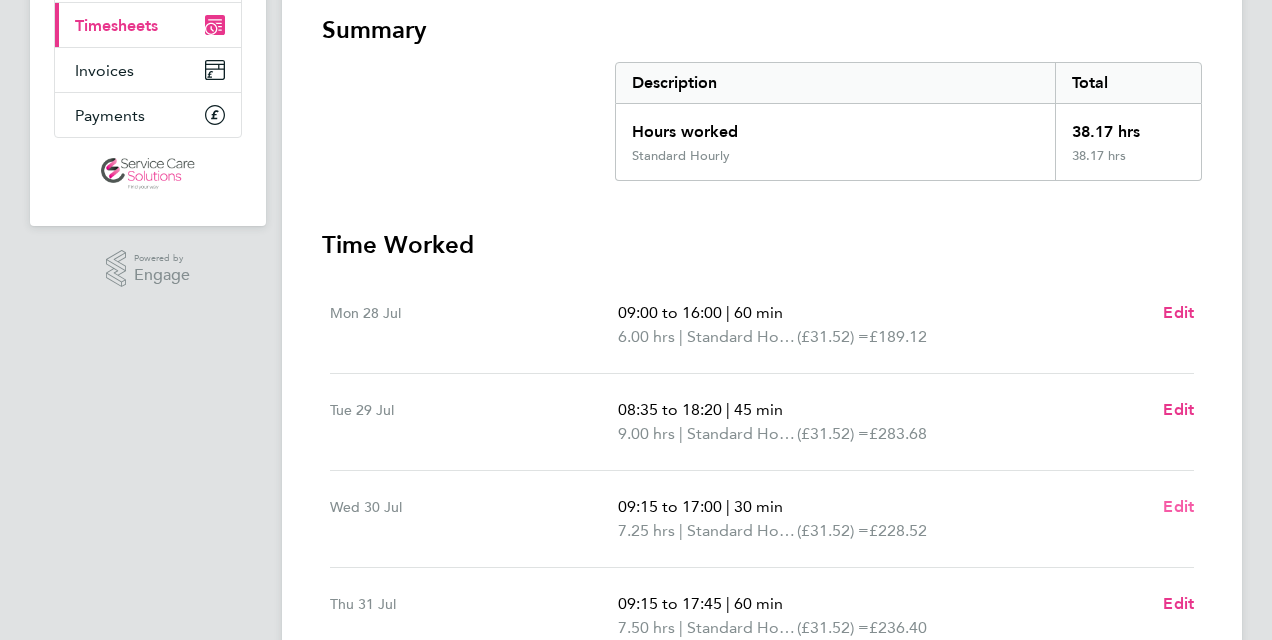 click on "Edit" at bounding box center [1178, 506] 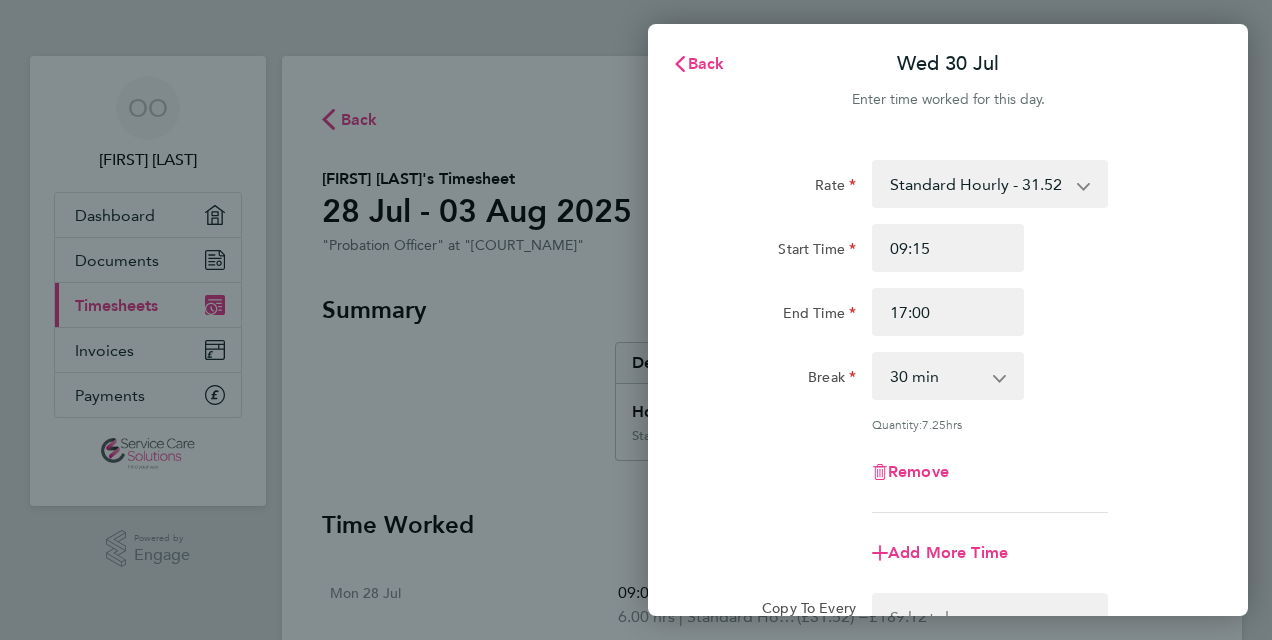 scroll, scrollTop: 0, scrollLeft: 0, axis: both 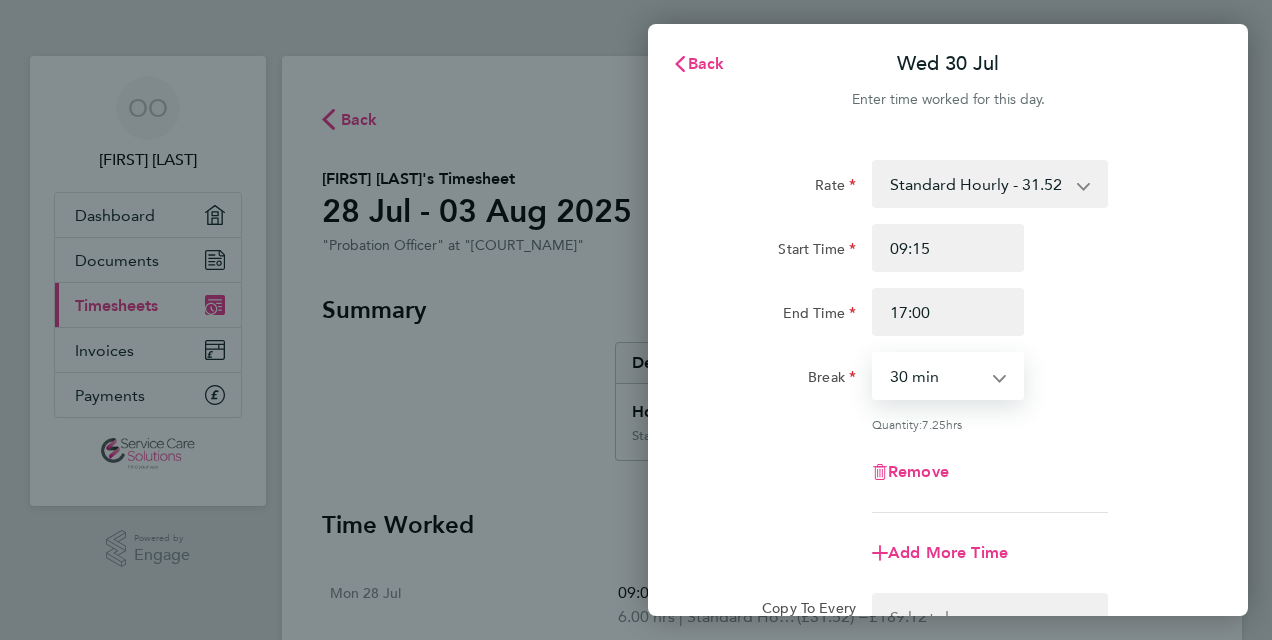 click on "0 min   15 min   30 min   45 min   60 min   75 min   90 min" at bounding box center [936, 376] 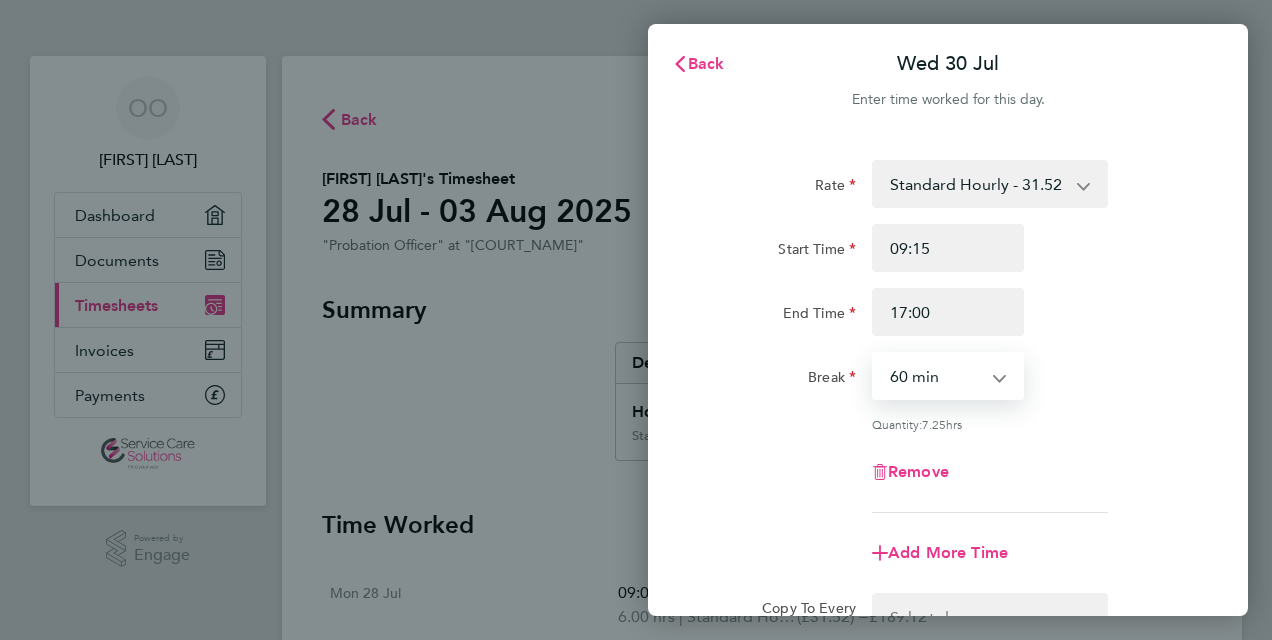 click on "0 min   15 min   30 min   45 min   60 min   75 min   90 min" at bounding box center [936, 376] 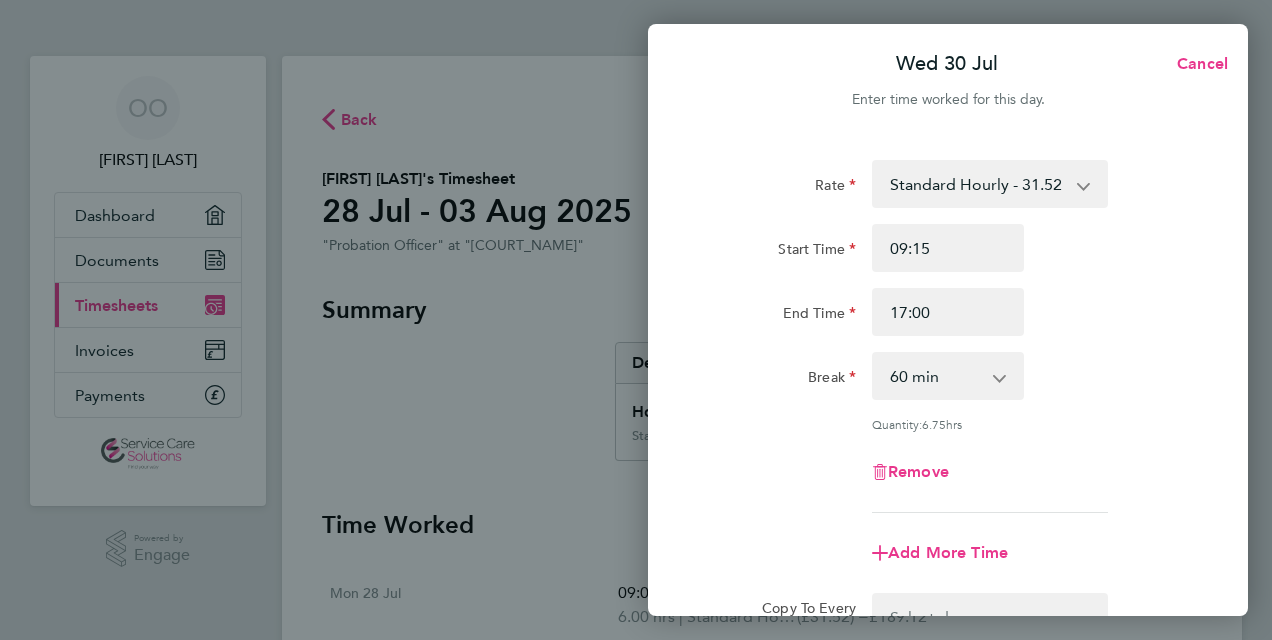 click on "Remove" 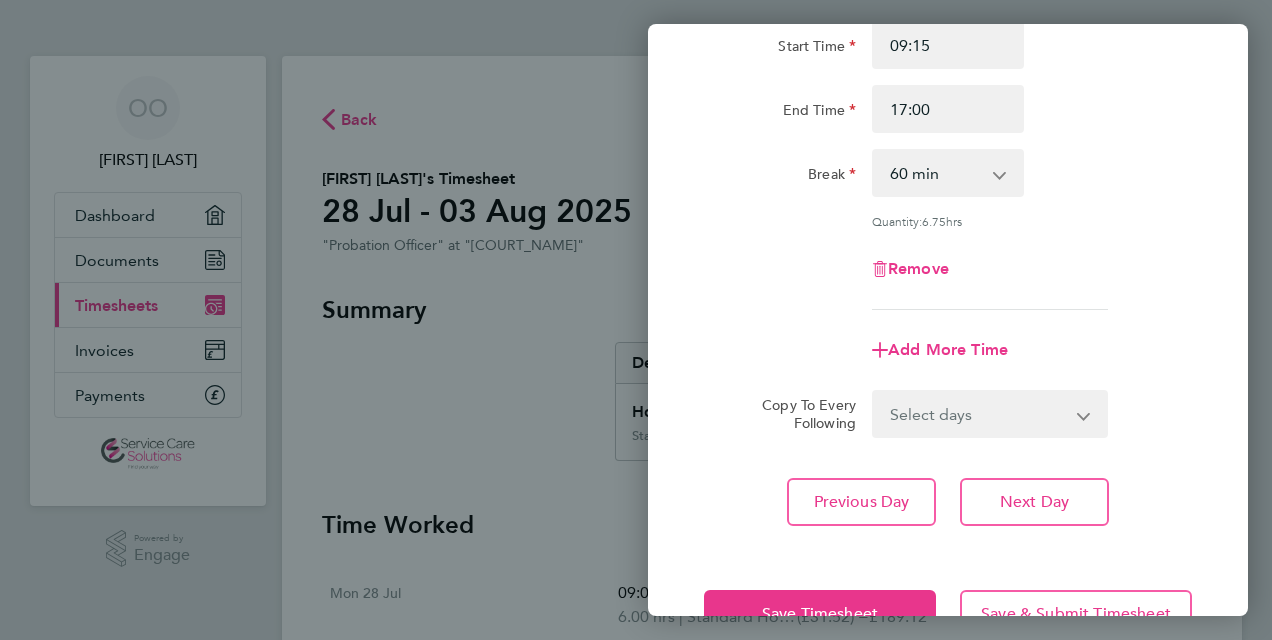 scroll, scrollTop: 240, scrollLeft: 0, axis: vertical 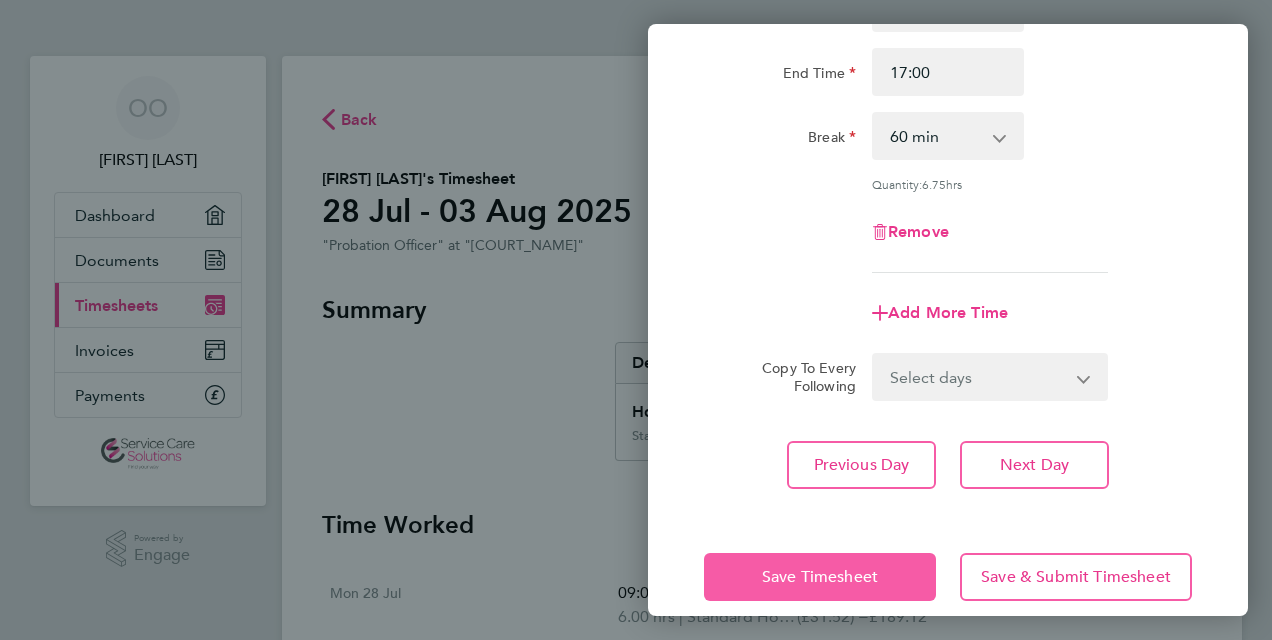click on "Save Timesheet" 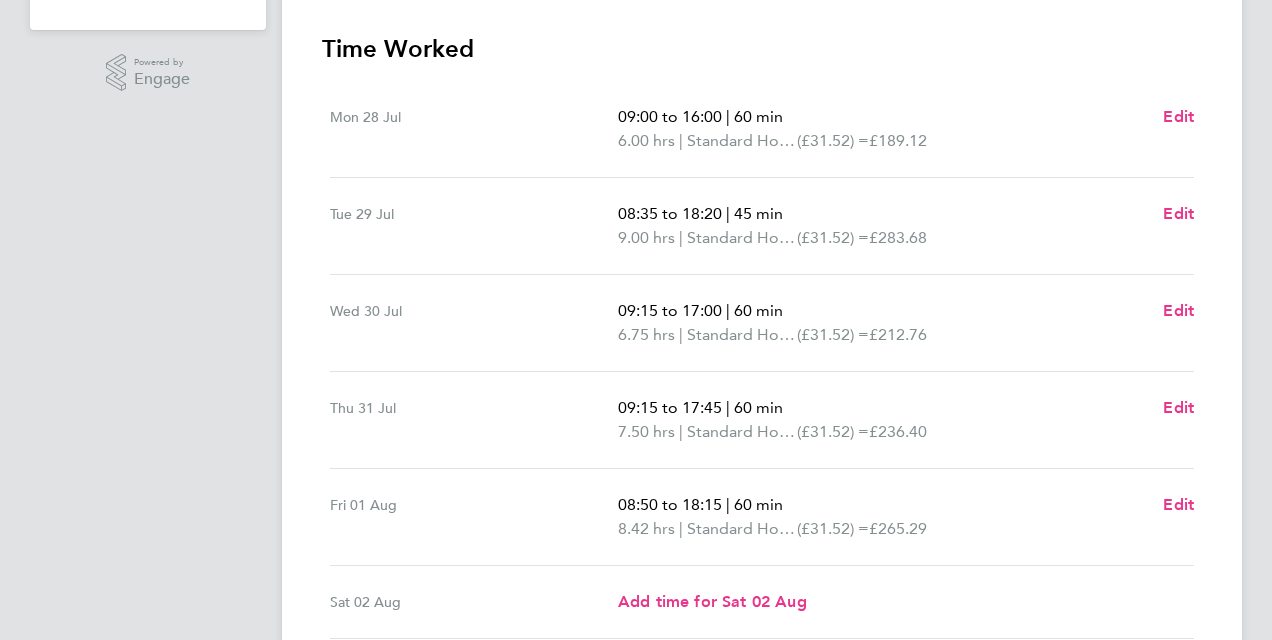scroll, scrollTop: 480, scrollLeft: 0, axis: vertical 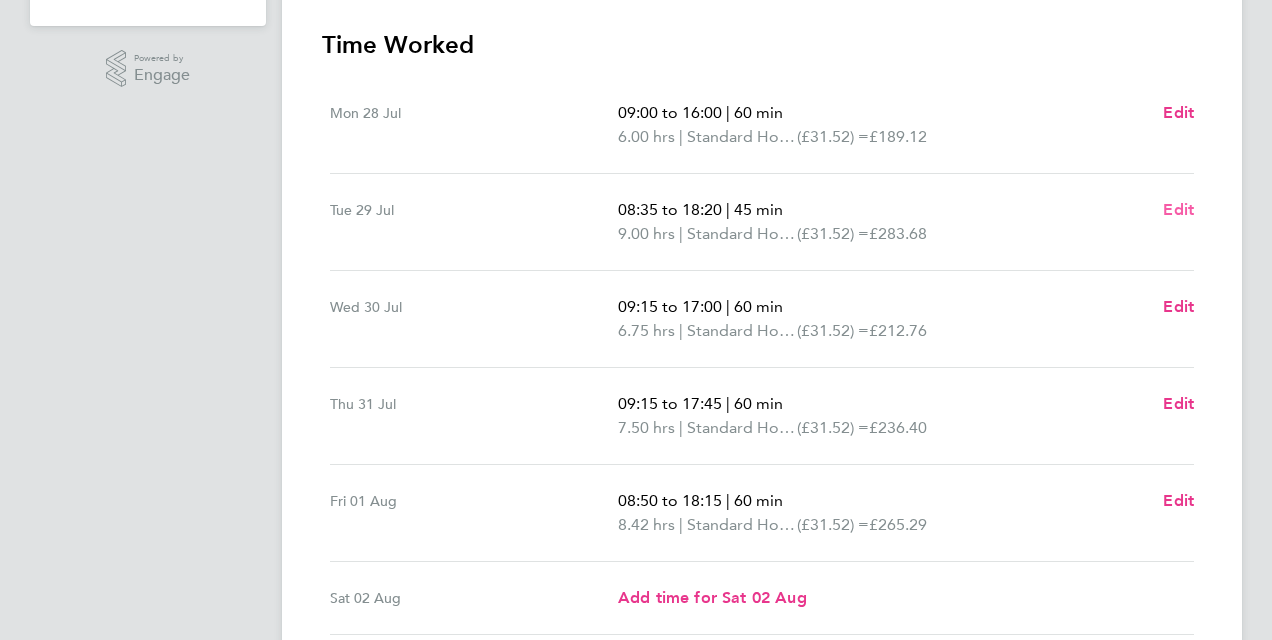 click on "Edit" at bounding box center (1178, 209) 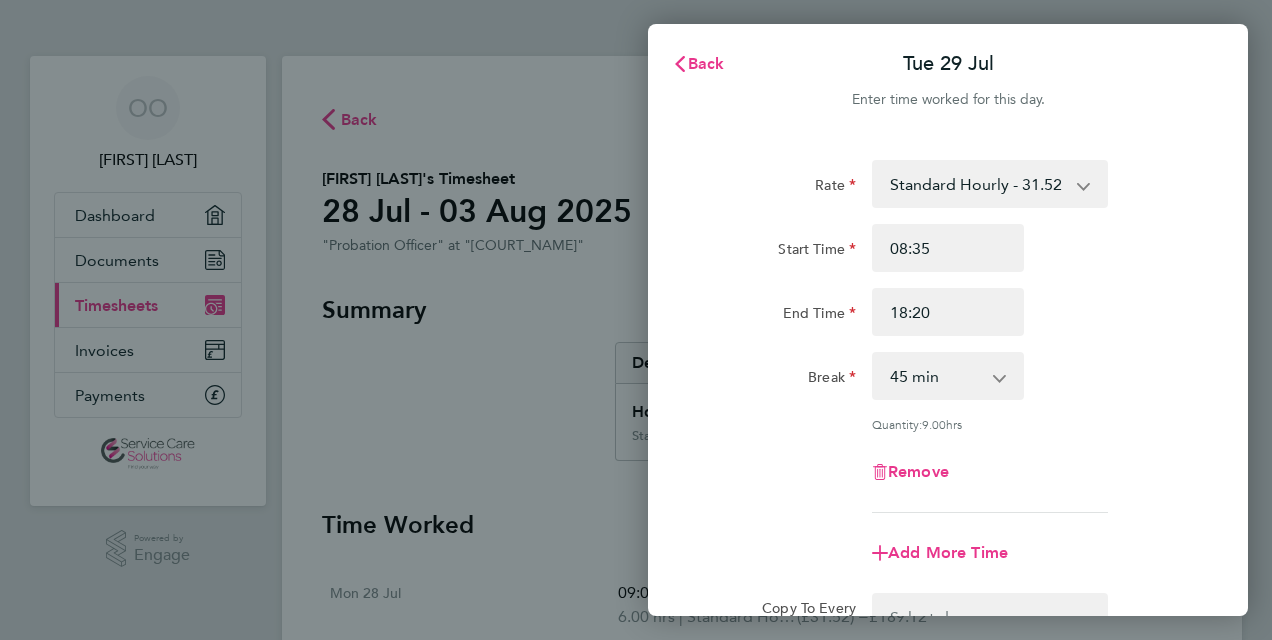 scroll, scrollTop: 0, scrollLeft: 0, axis: both 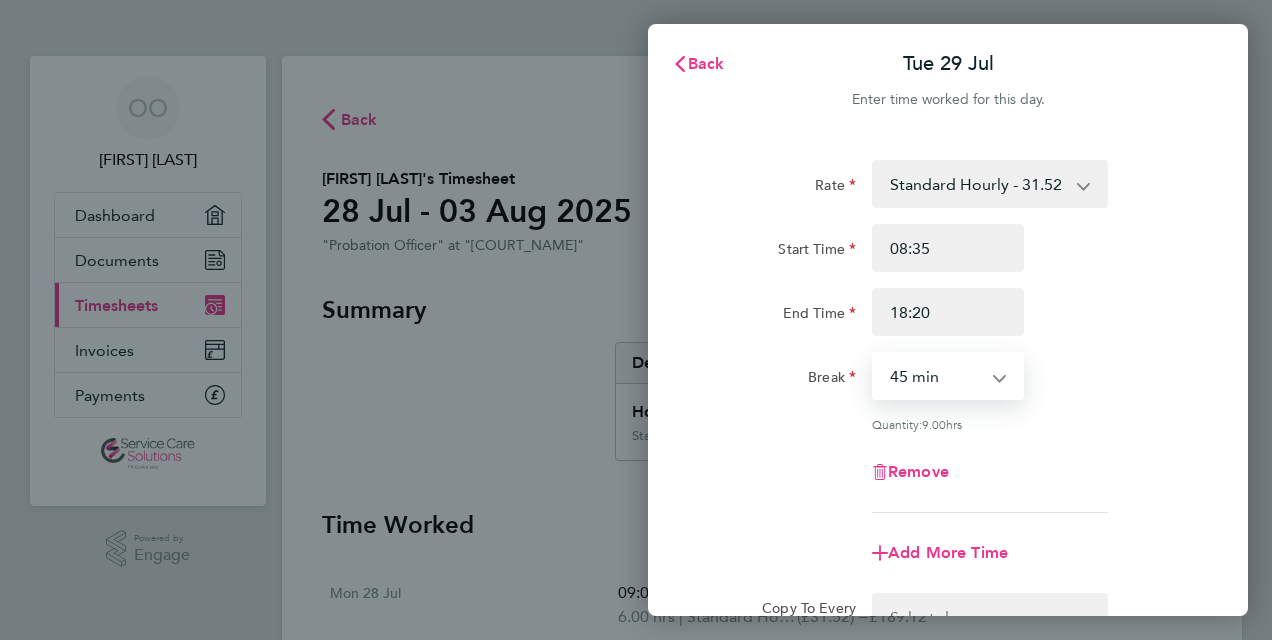 click on "0 min   15 min   30 min   45 min   60 min   75 min   90 min" at bounding box center [936, 376] 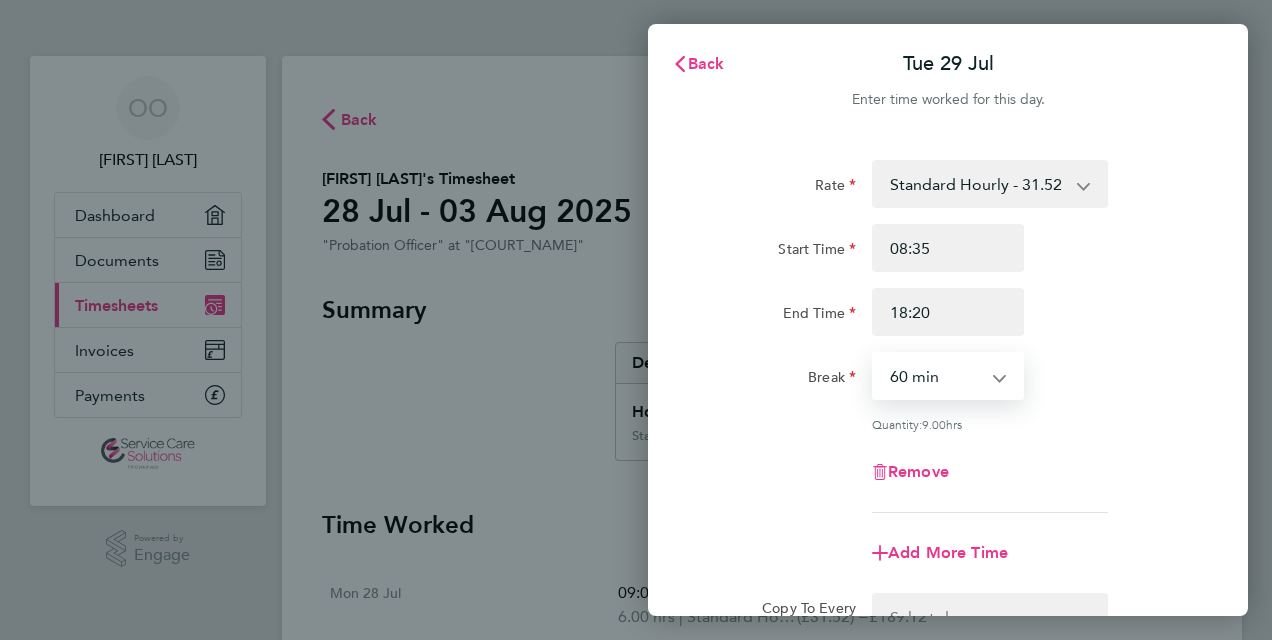 click on "0 min   15 min   30 min   45 min   60 min   75 min   90 min" at bounding box center (936, 376) 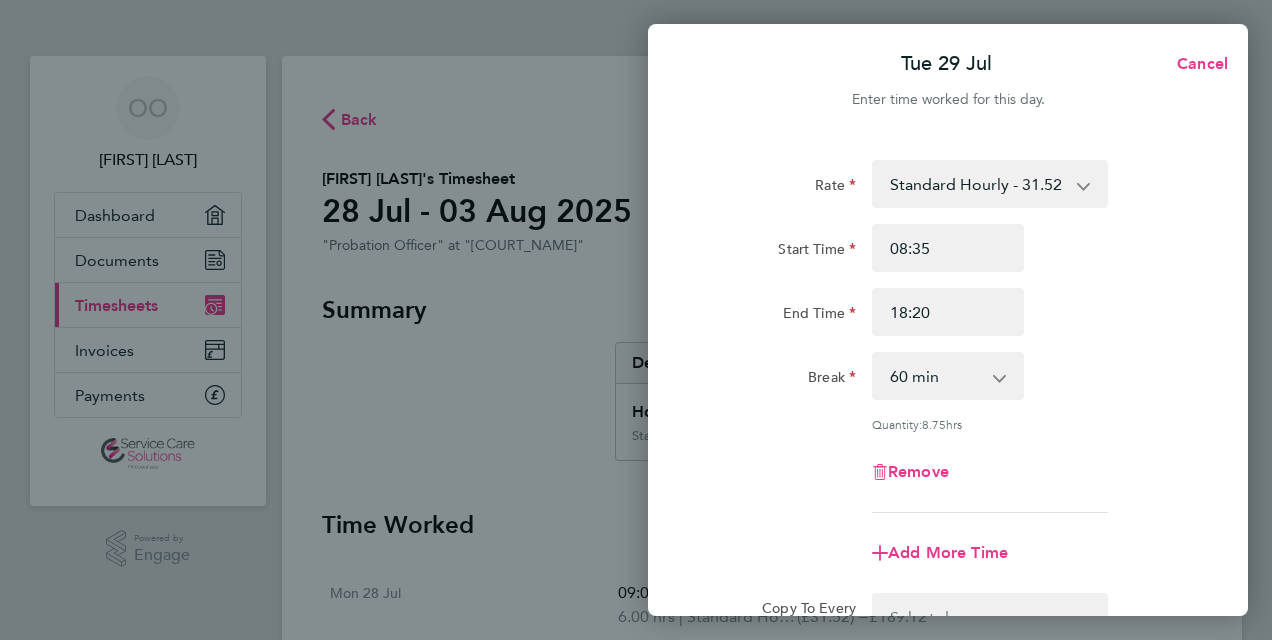 click on "Remove" 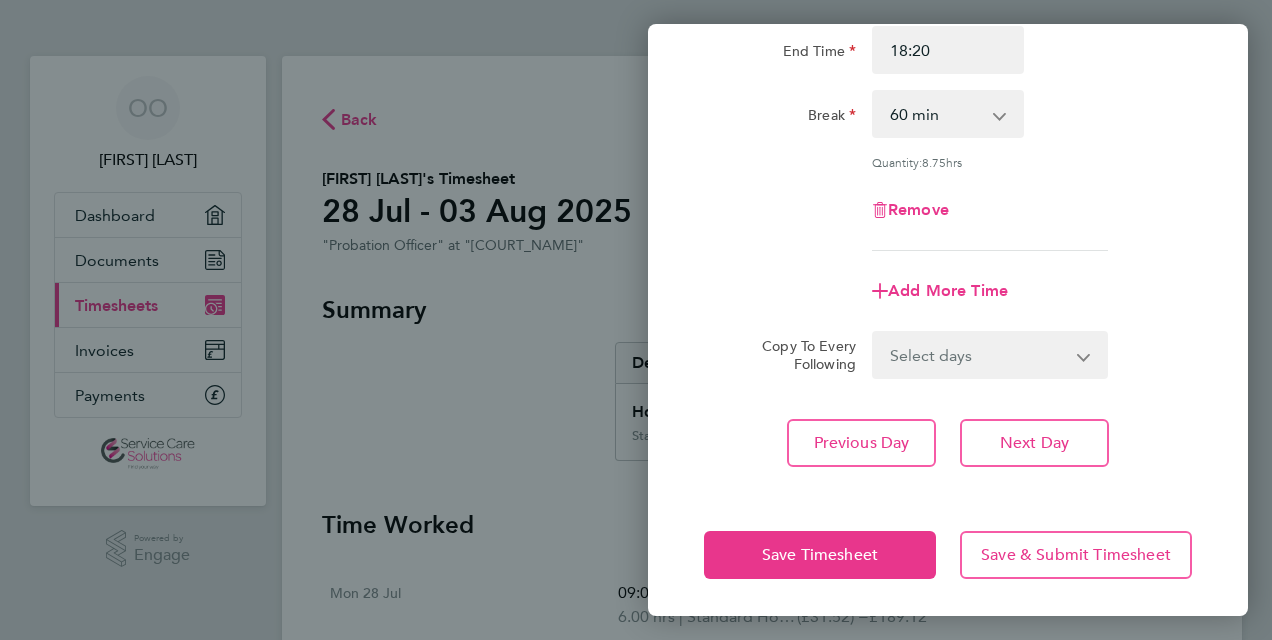 scroll, scrollTop: 263, scrollLeft: 0, axis: vertical 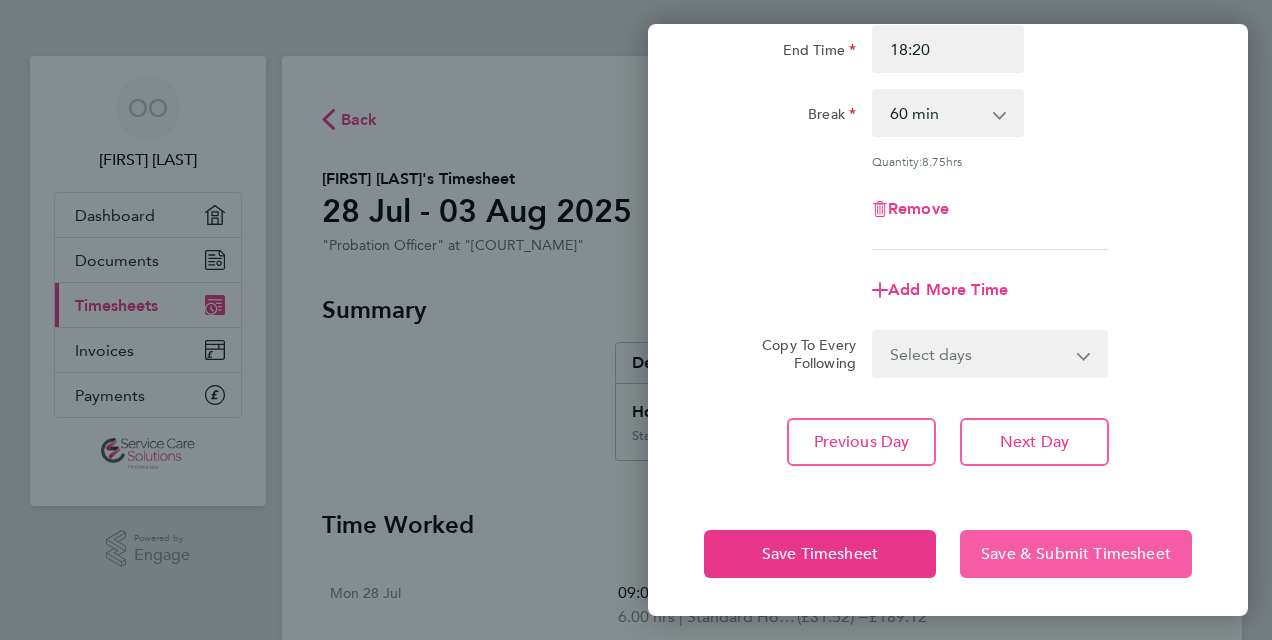 click on "Save & Submit Timesheet" 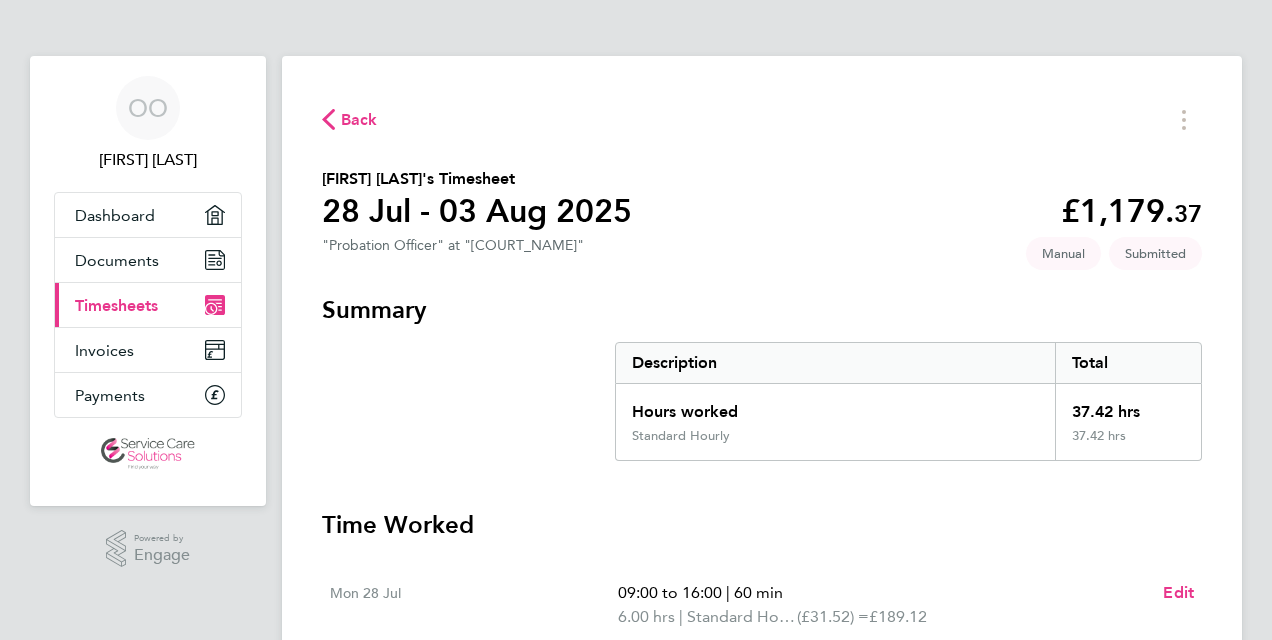 click on "Time Worked" at bounding box center [762, 525] 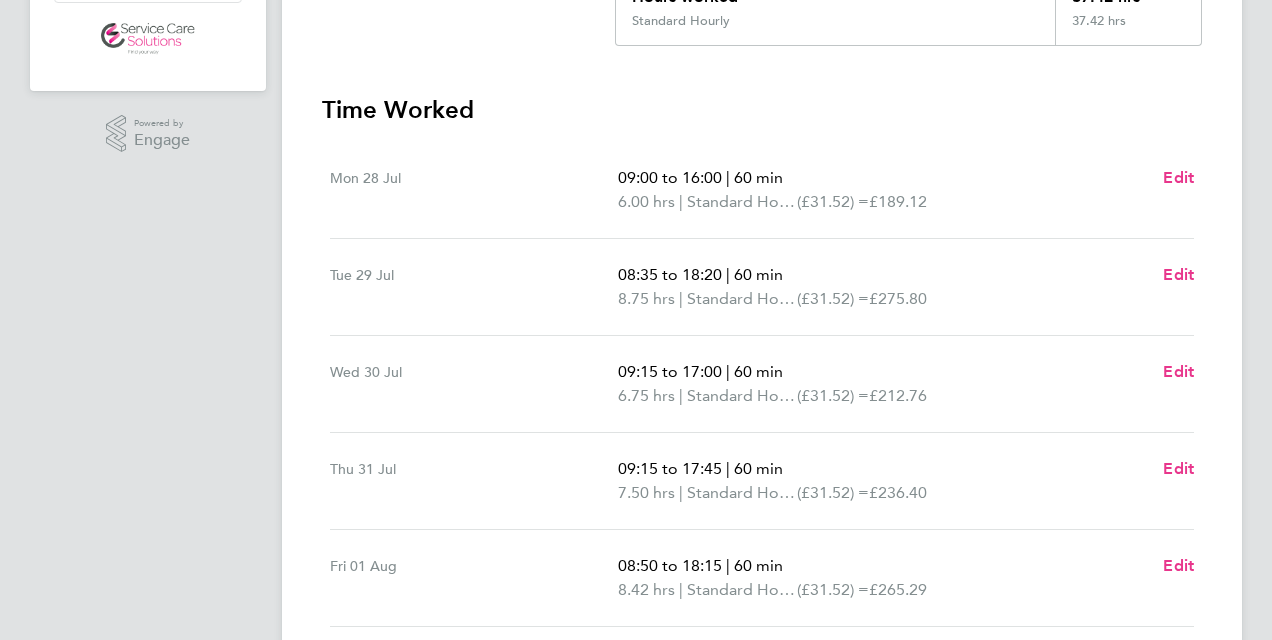 scroll, scrollTop: 400, scrollLeft: 0, axis: vertical 